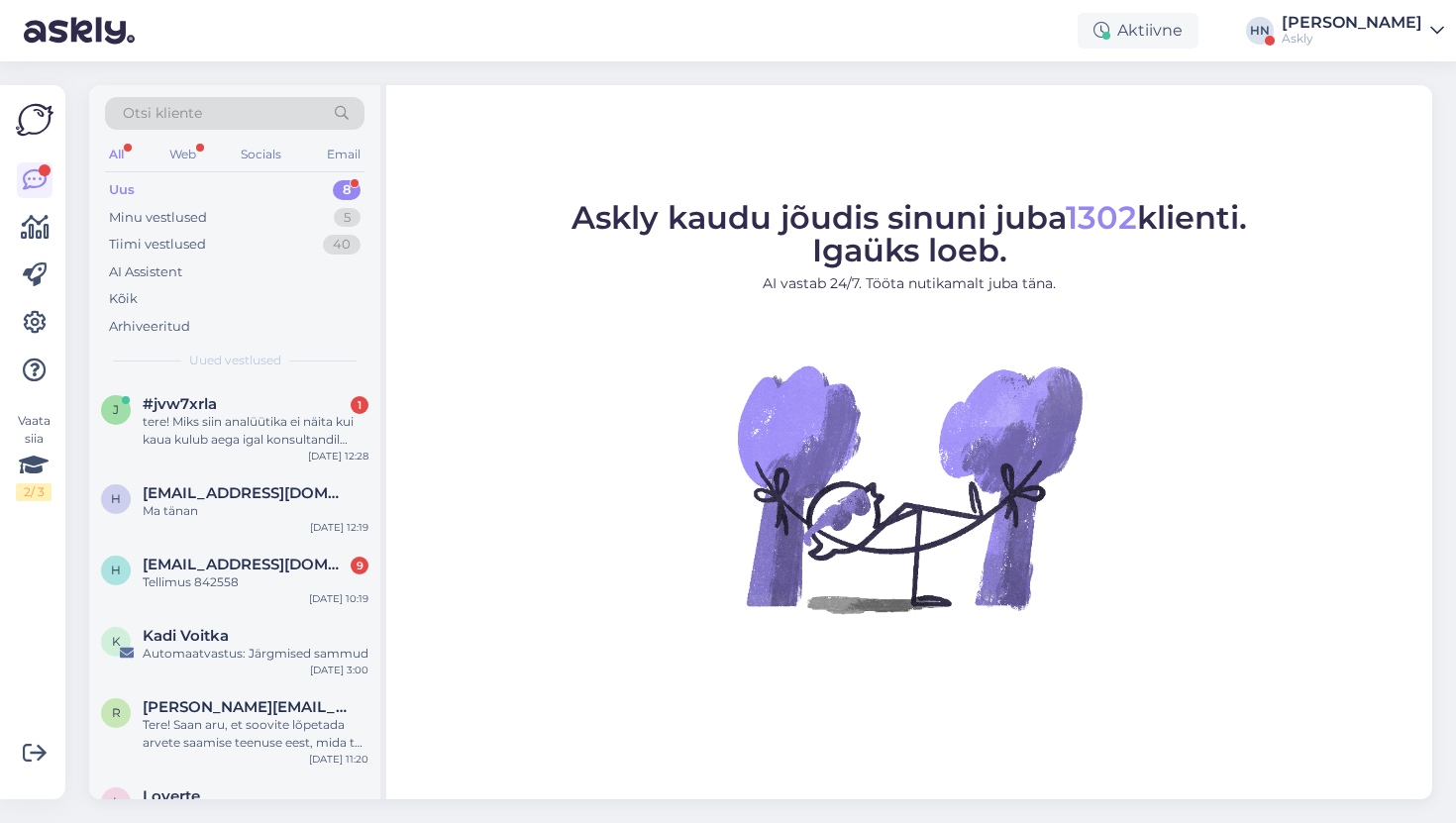 scroll, scrollTop: 0, scrollLeft: 0, axis: both 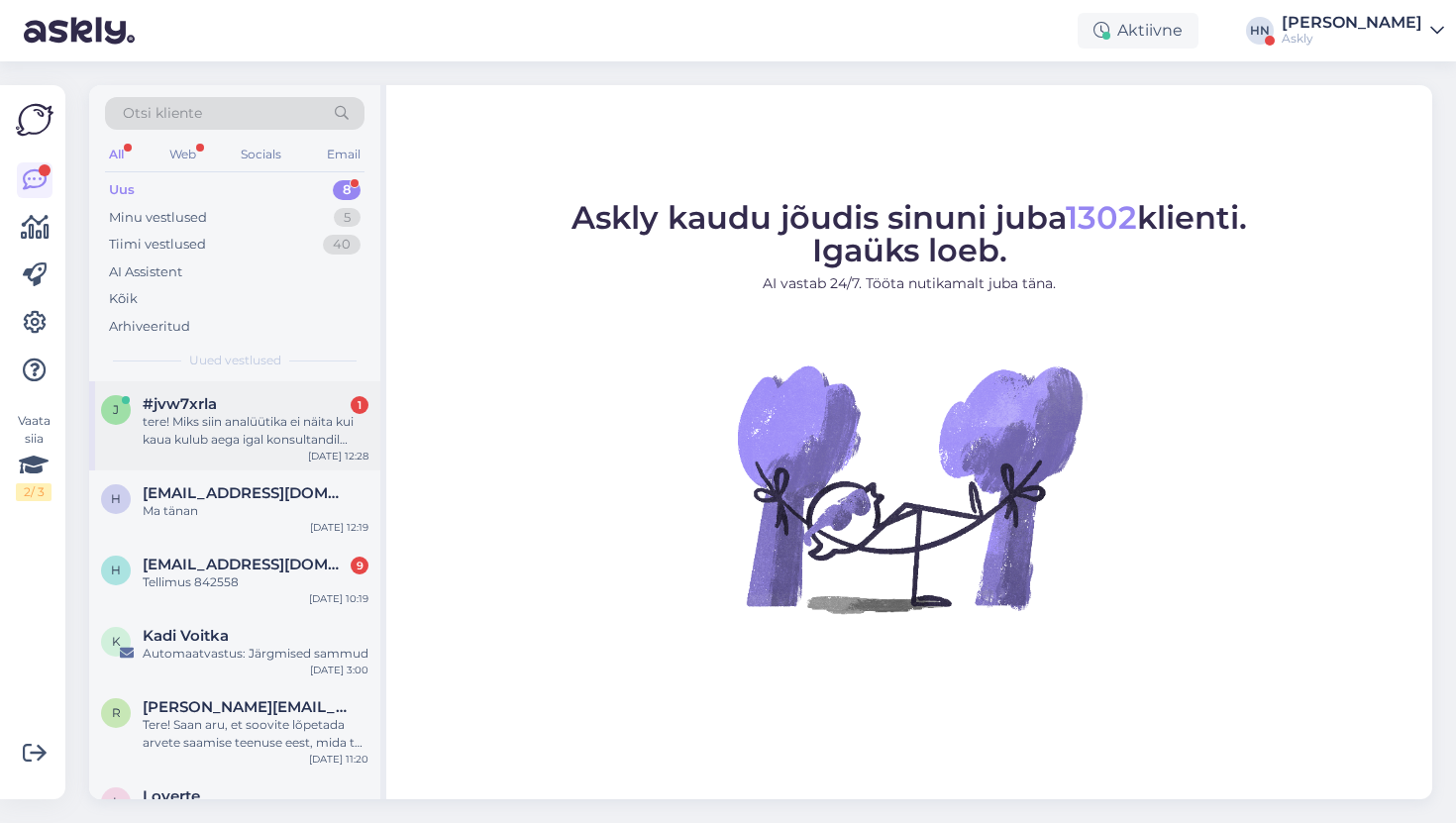 click on "tere!
Miks siin analüütika ei näita kui kaua kulub aega igal konsultandil kliendile vastamiseks" at bounding box center [256, 431] 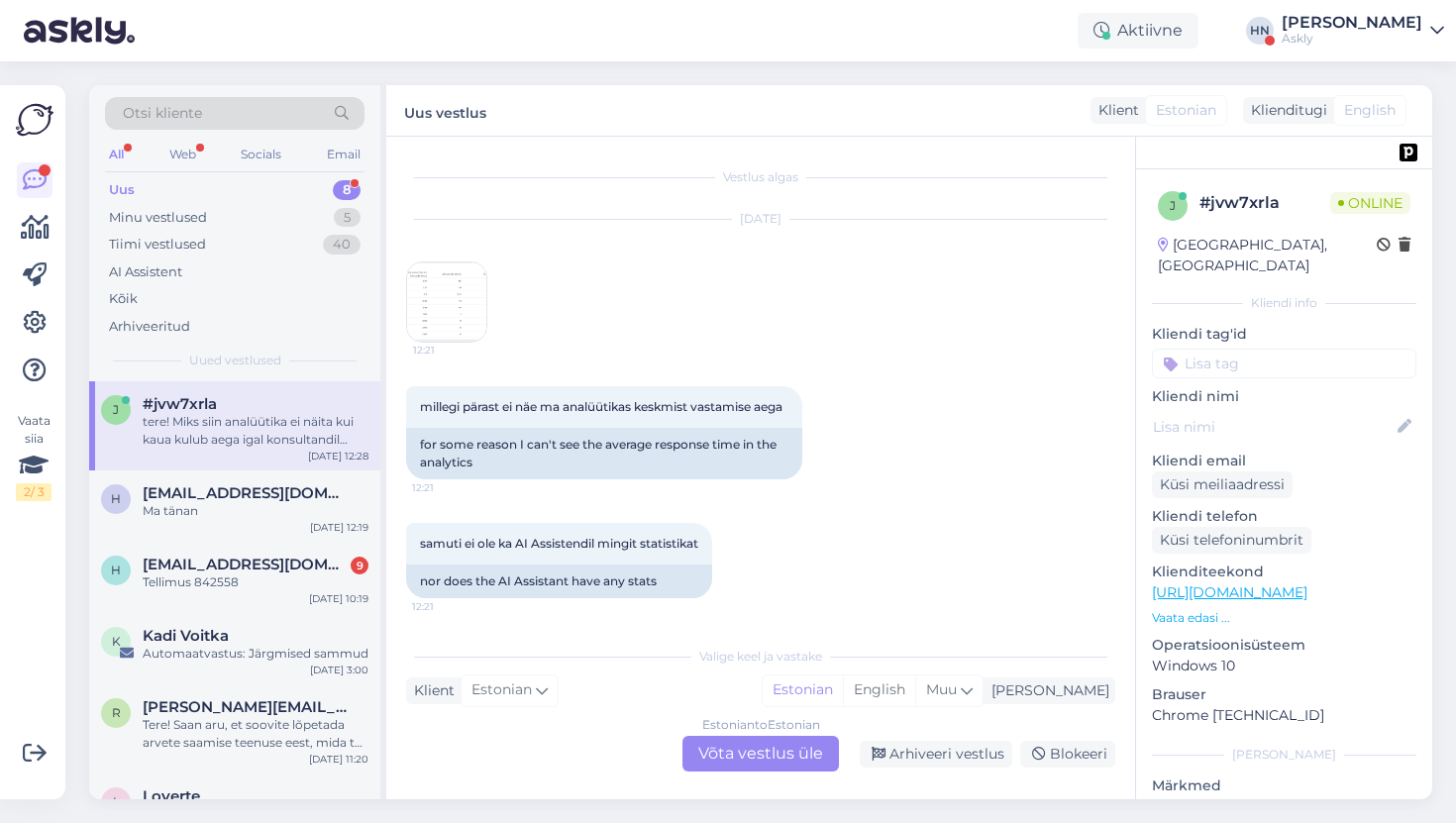 scroll, scrollTop: 11989, scrollLeft: 0, axis: vertical 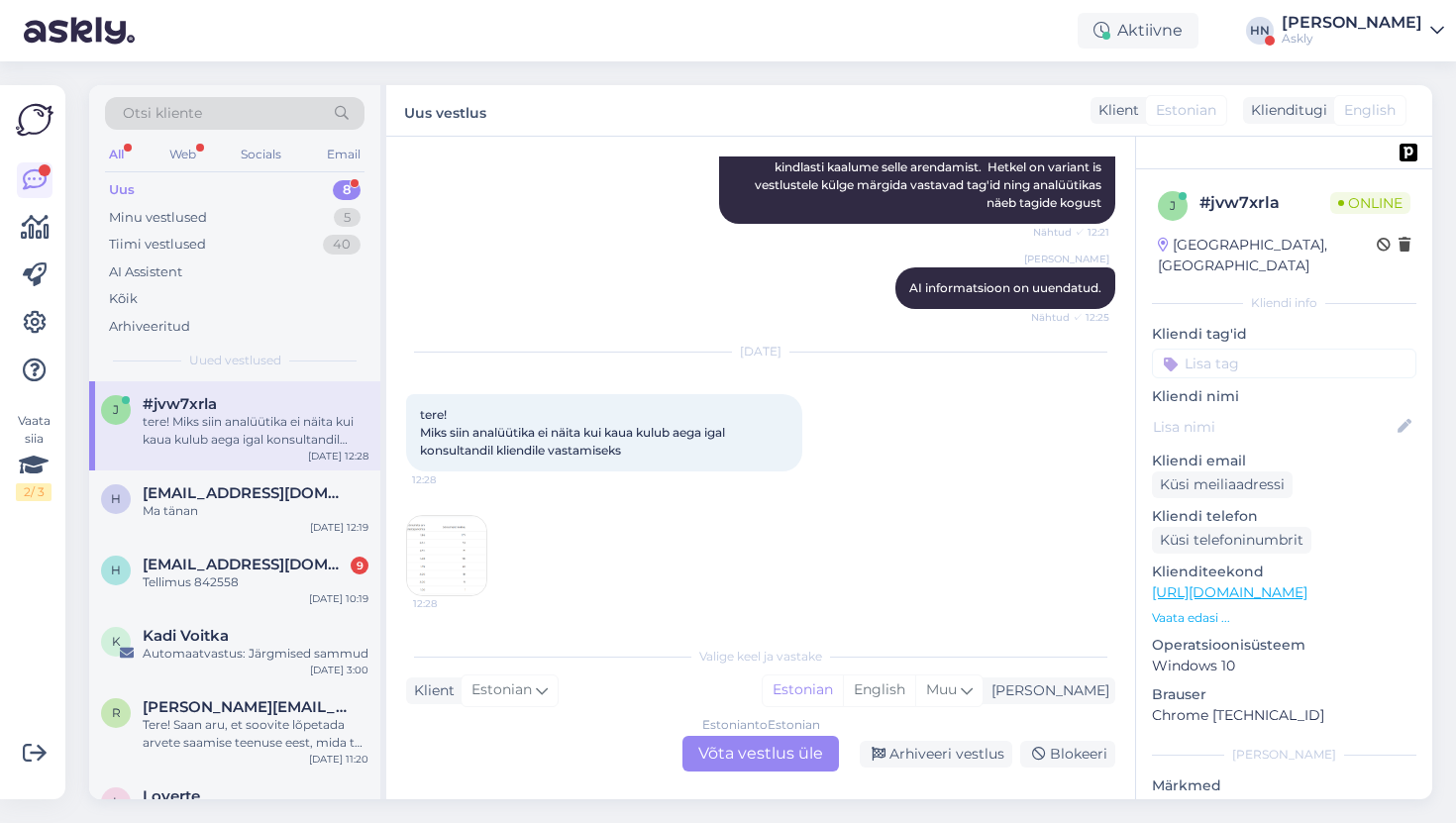 click at bounding box center (447, 556) 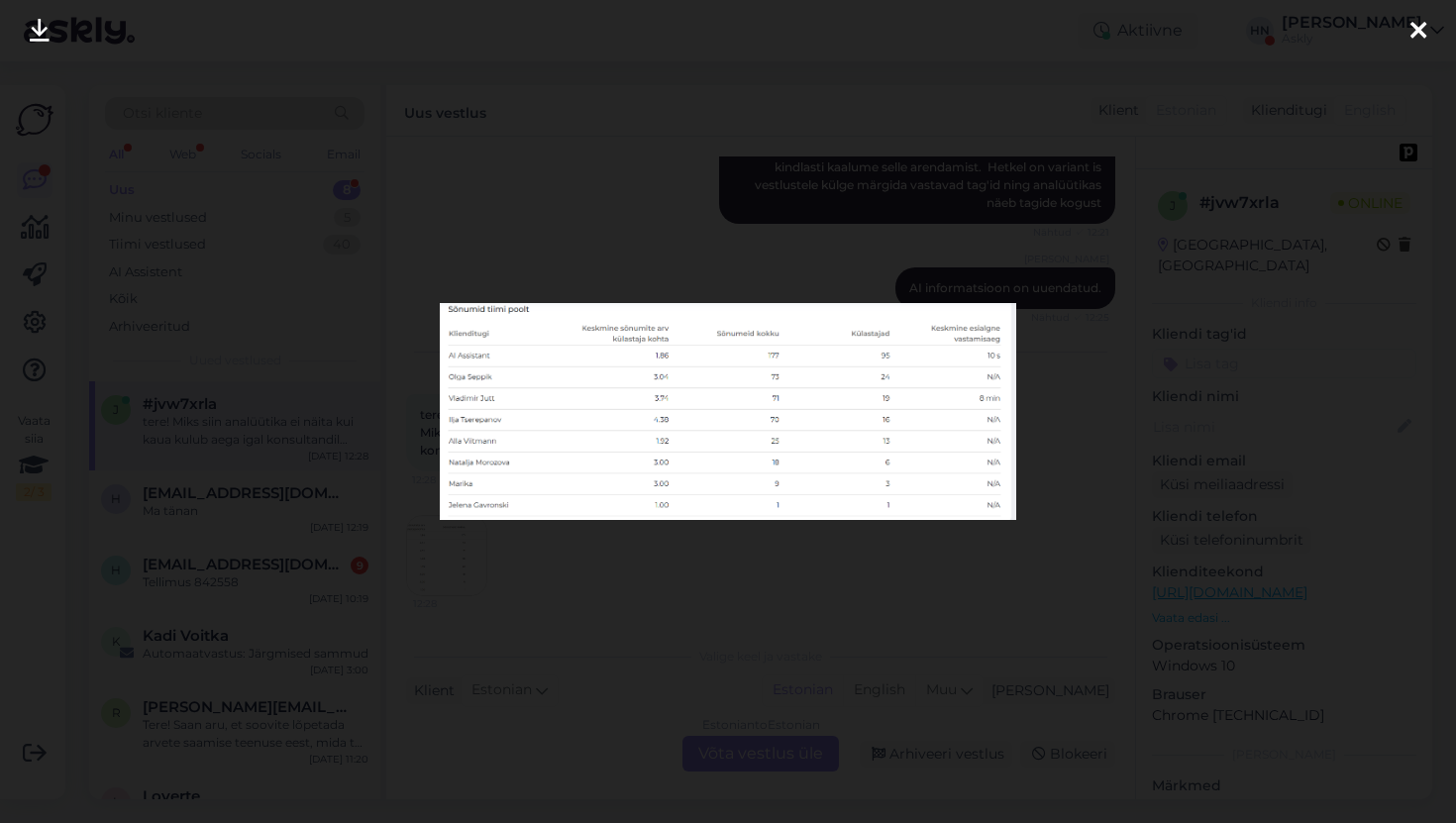 click at bounding box center [728, 411] 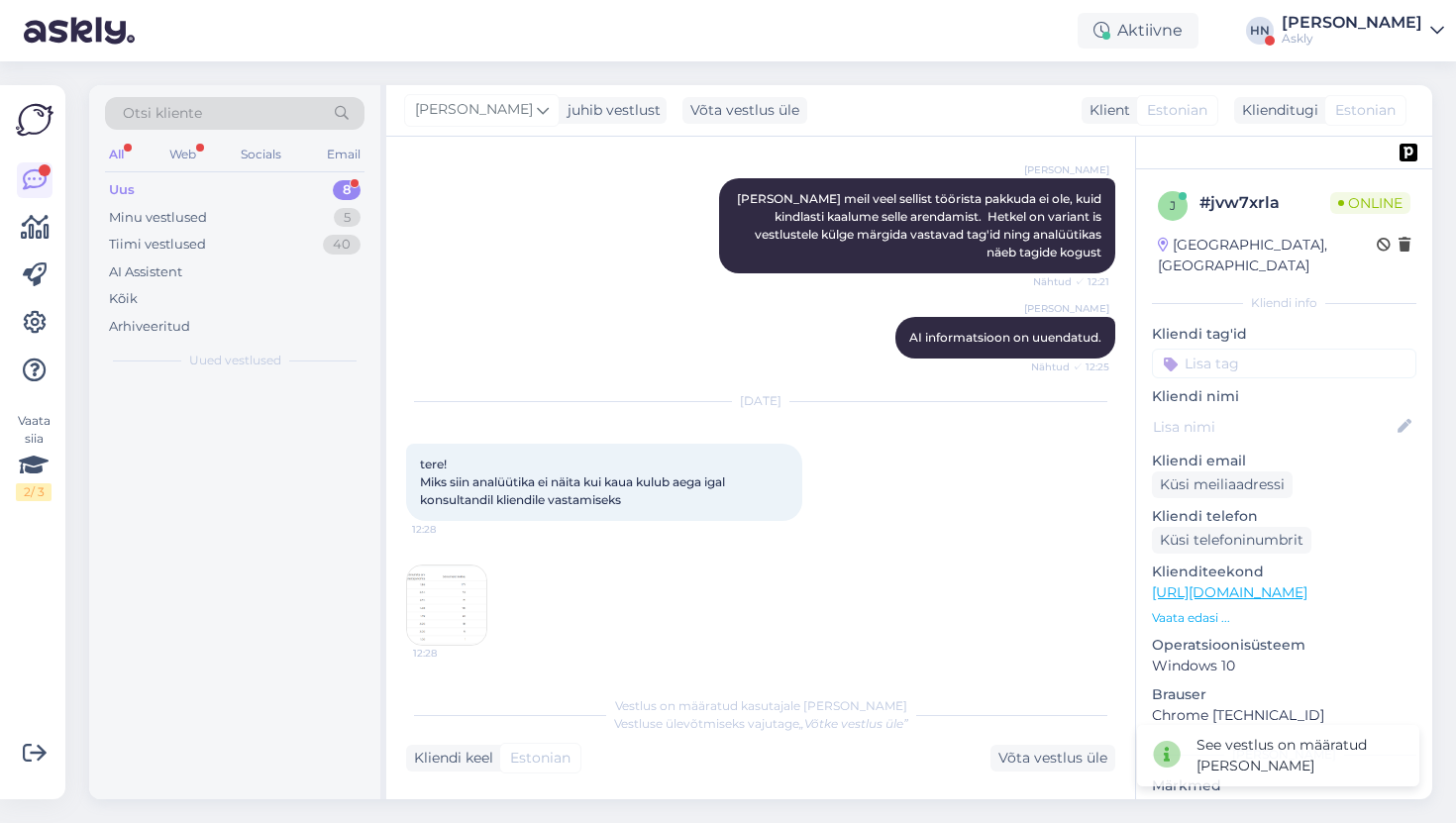 scroll, scrollTop: 11940, scrollLeft: 0, axis: vertical 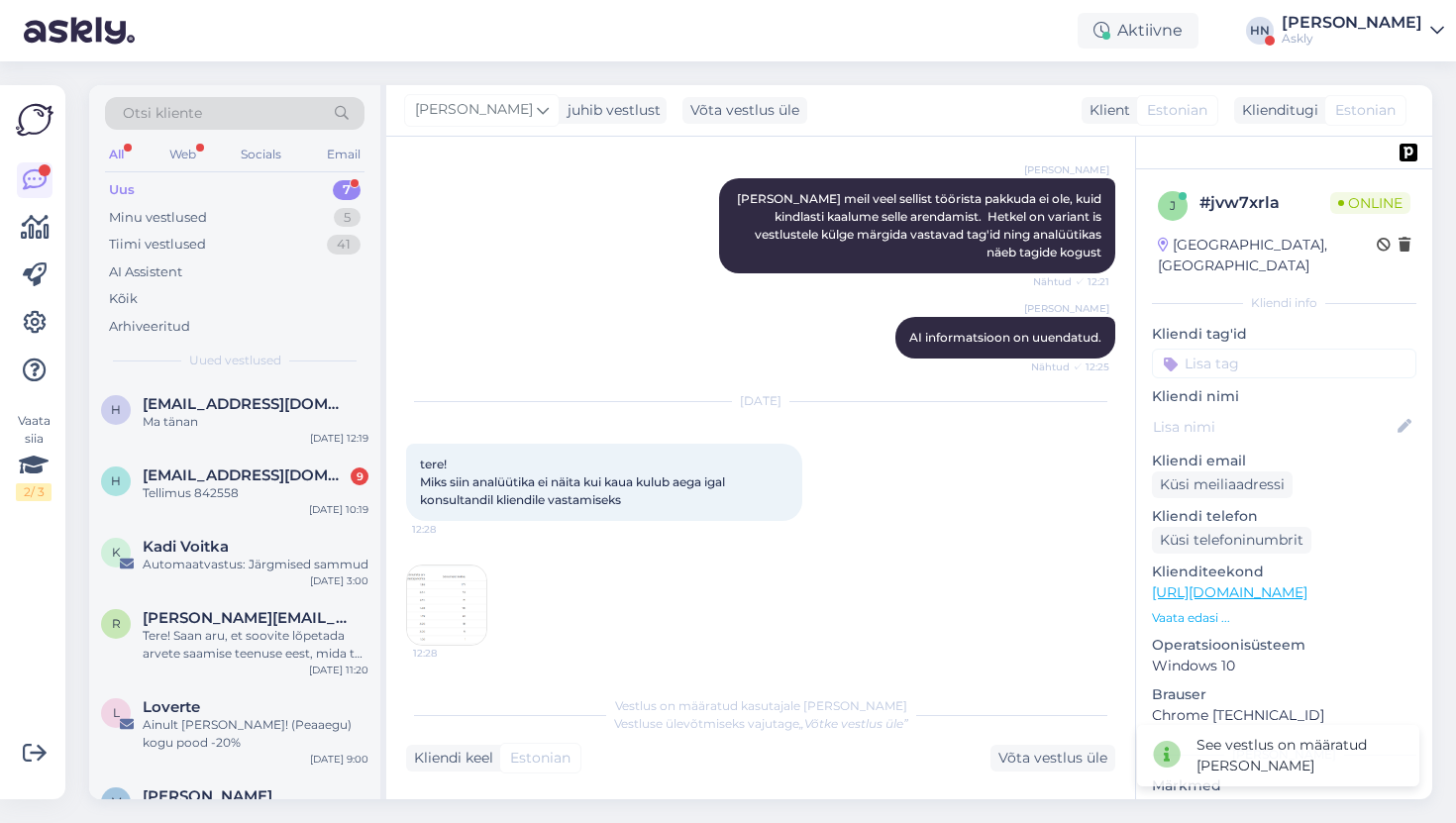 click at bounding box center [447, 605] 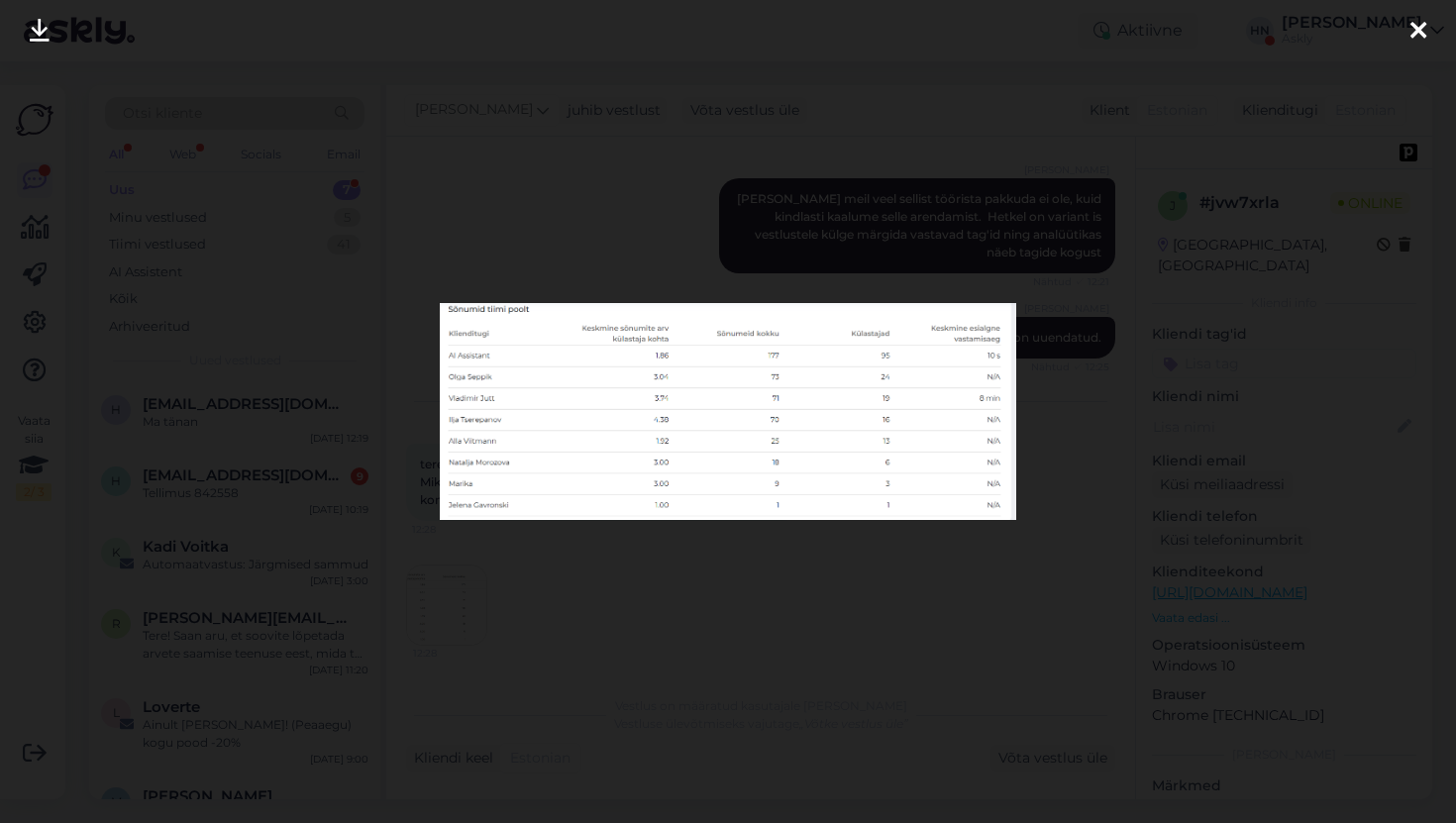 scroll, scrollTop: 12025, scrollLeft: 0, axis: vertical 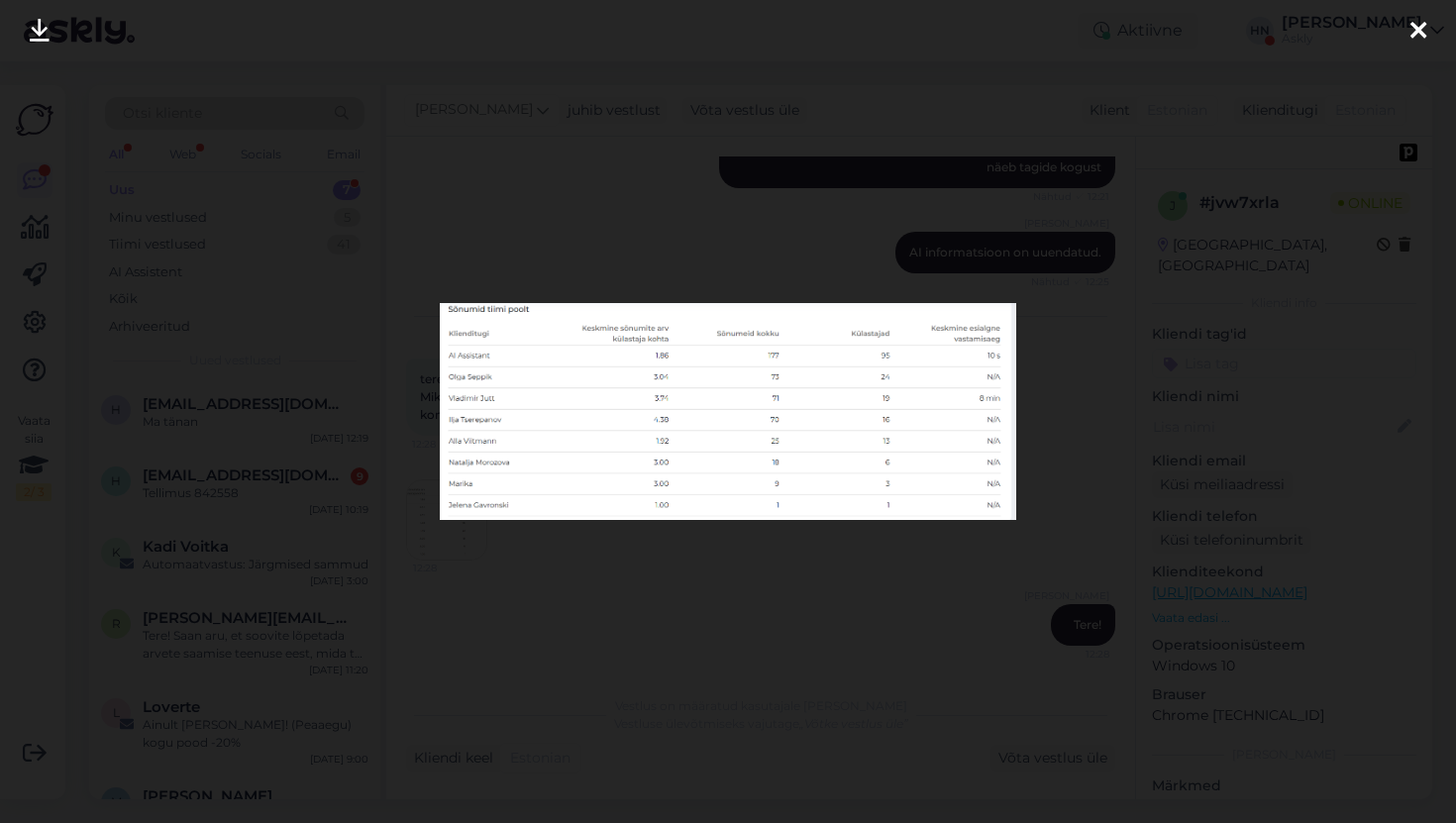 click at bounding box center (728, 411) 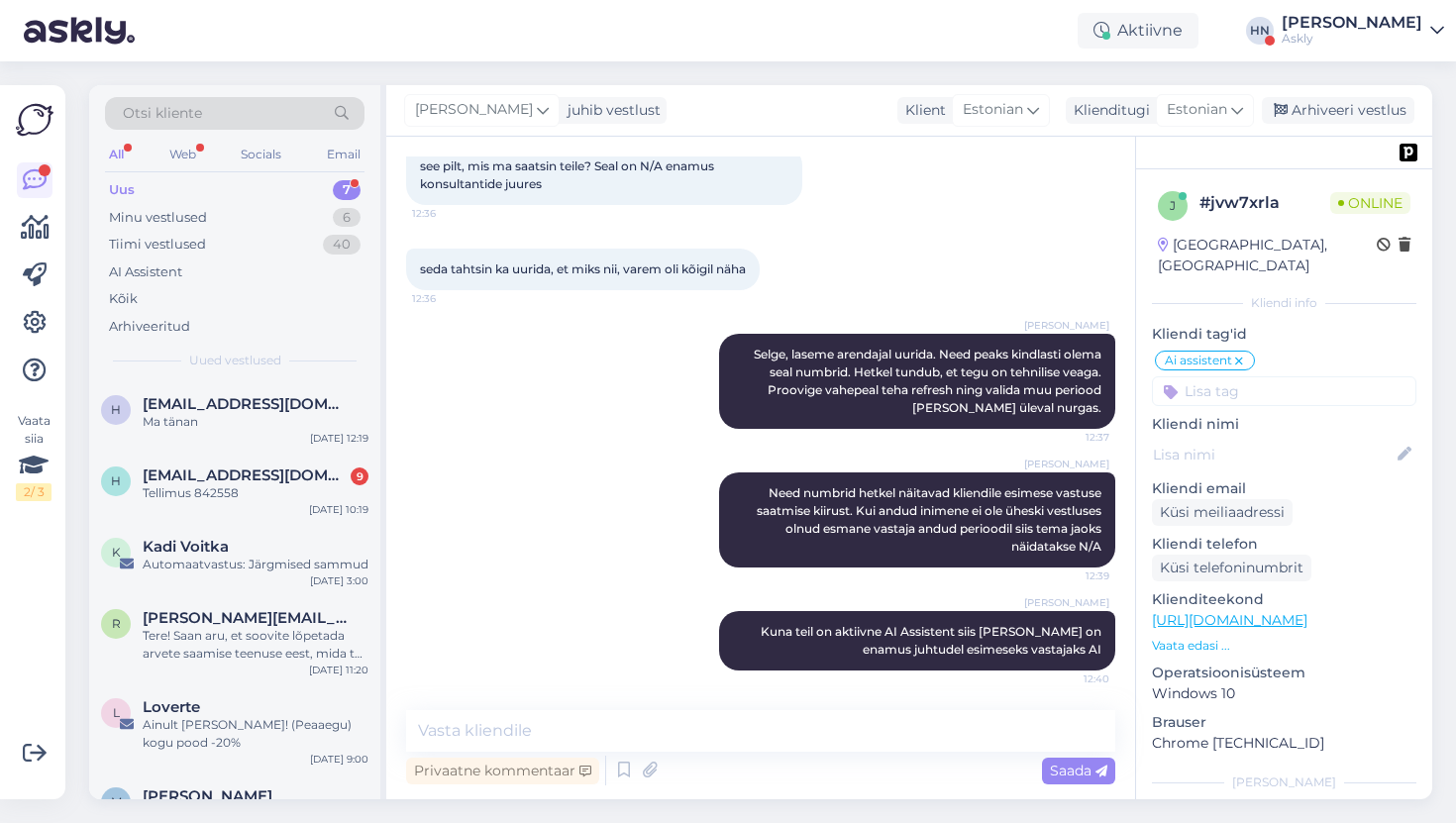 scroll, scrollTop: 11941, scrollLeft: 0, axis: vertical 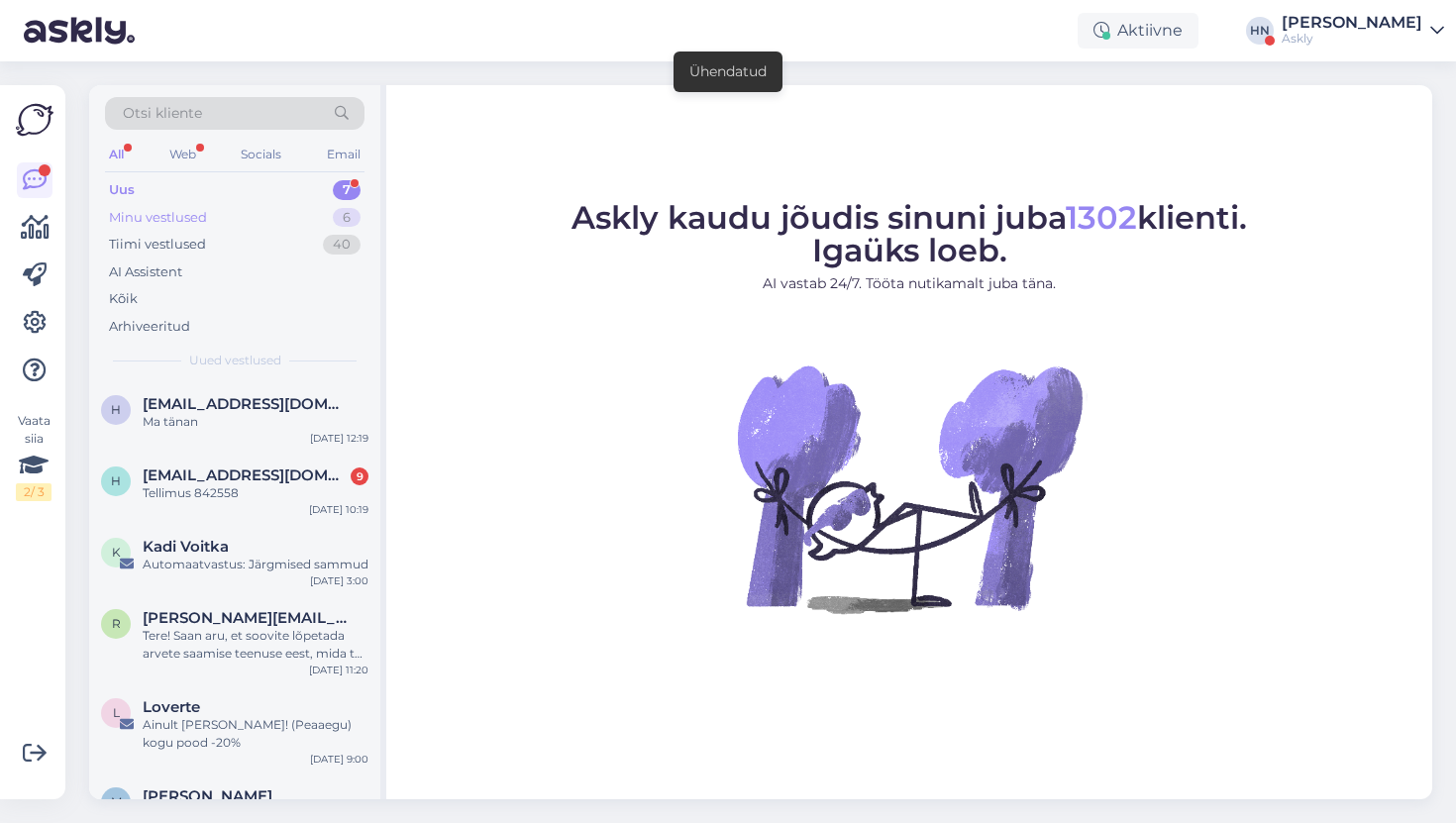 click on "Minu vestlused 6" at bounding box center (235, 218) 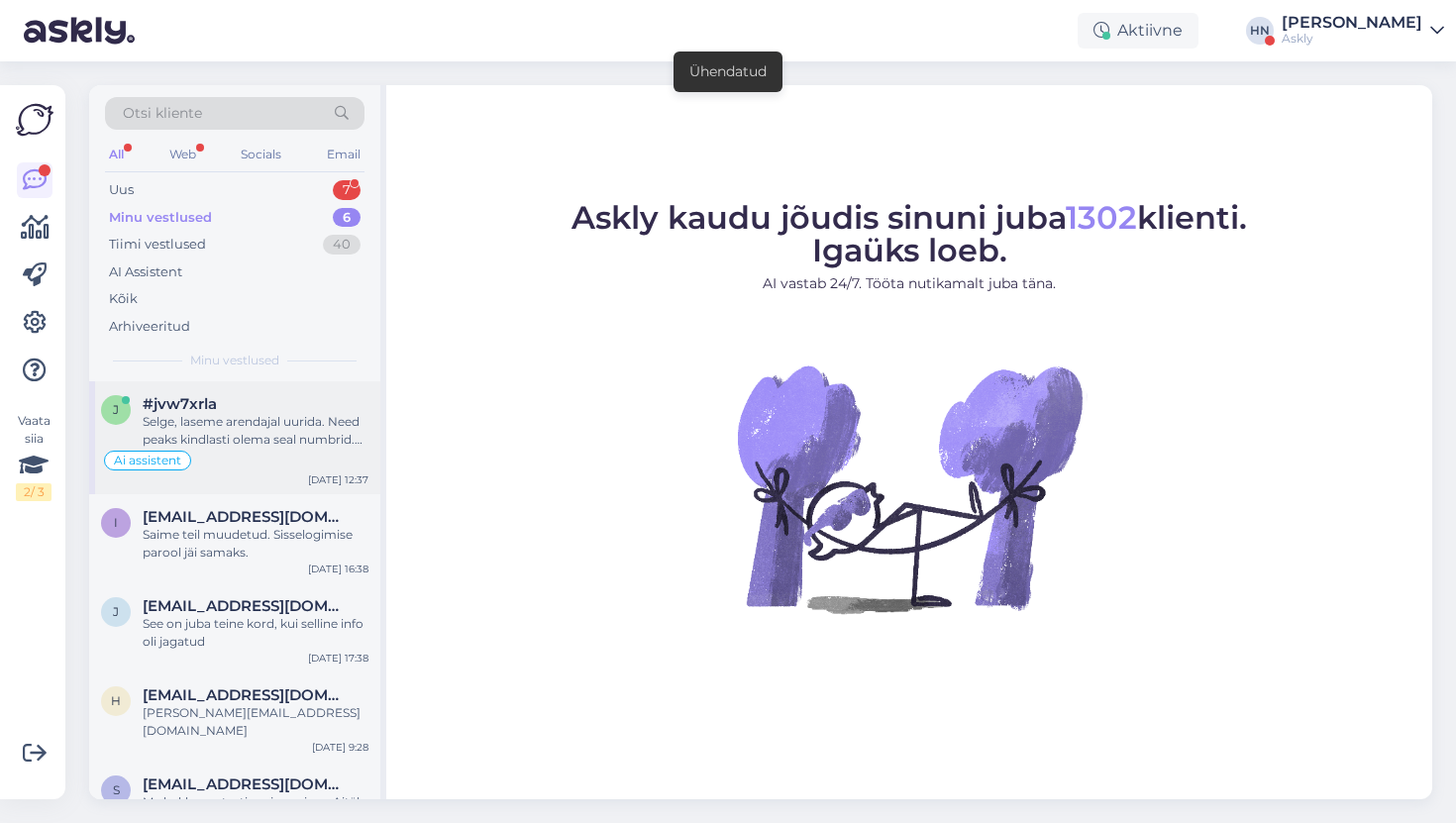click on "j #jvw7xrla Selge, laseme arendajal uurida. Need peaks kindlasti olema seal numbrid. Hetkel tundub, et tegu on tehnilise veaga. Proovige vahepeal teha refresh ning valida muu periood [PERSON_NAME] üleval nurgas.  Ai assistent [DATE] 12:37" at bounding box center [235, 438] 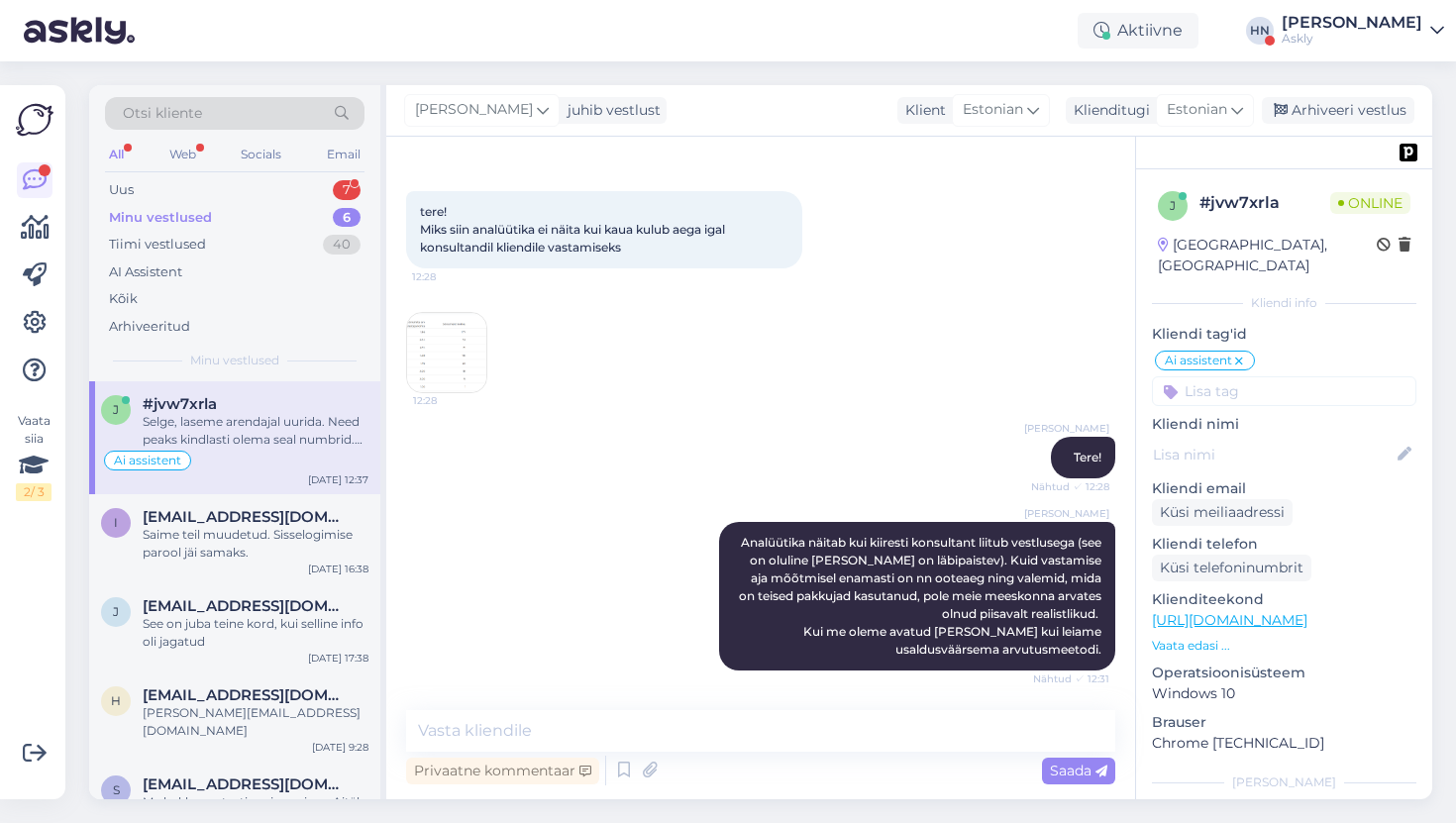 scroll, scrollTop: 10922, scrollLeft: 0, axis: vertical 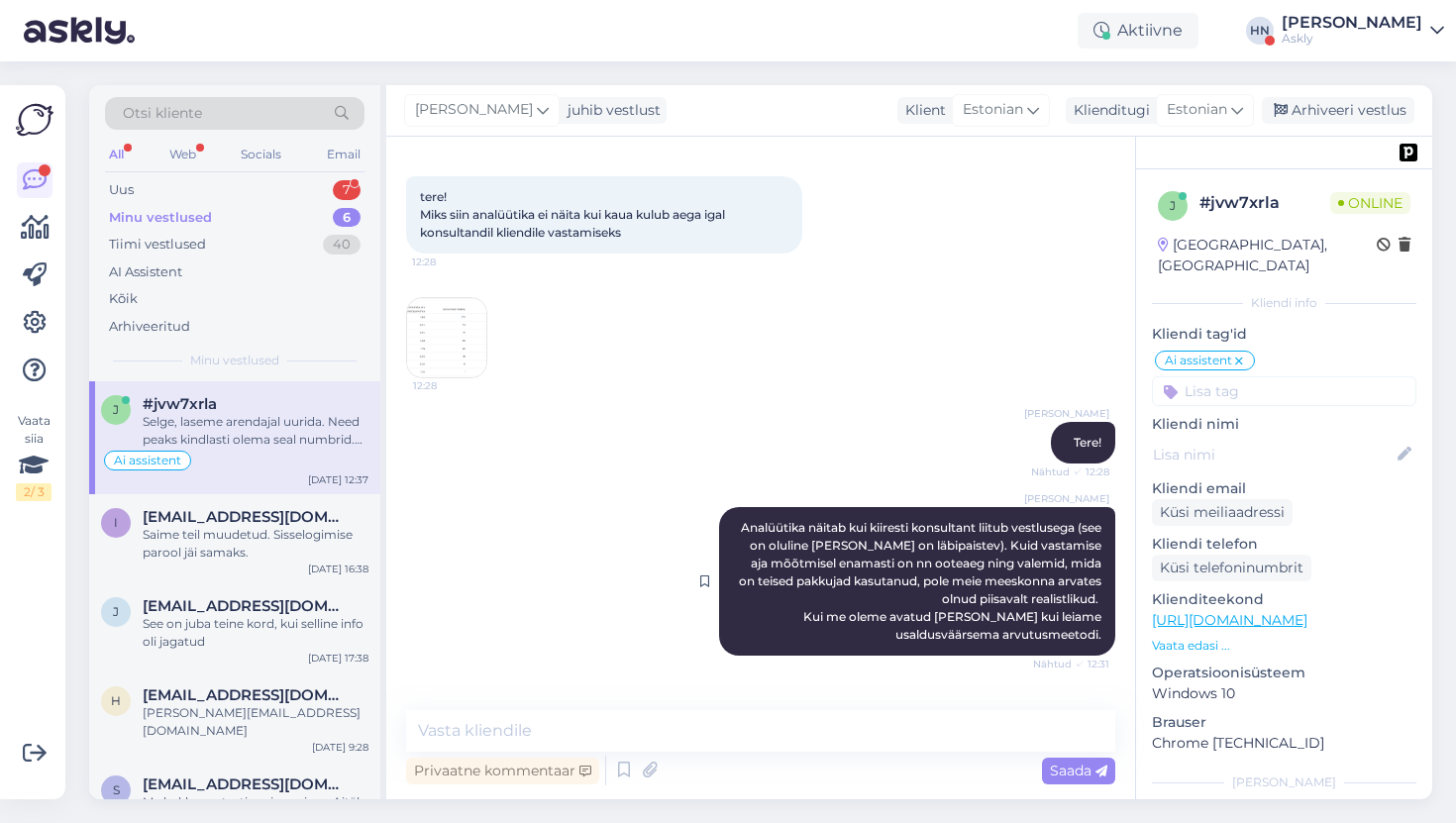 click on "Analüütika näitab kui kiiresti konsultant liitub vestlusega (see on oluline [PERSON_NAME] on läbipaistev). Kuid vastamise aja mõõtmisel enamasti on nn ooteaeg ning valemid, mida on teised pakkujad kasutanud, pole meie meeskonna arvates olnud piisavalt realistlikud.
Kui me oleme avatud [PERSON_NAME] kui leiame usaldusväärsema arvutusmeetodi." at bounding box center (921, 580) 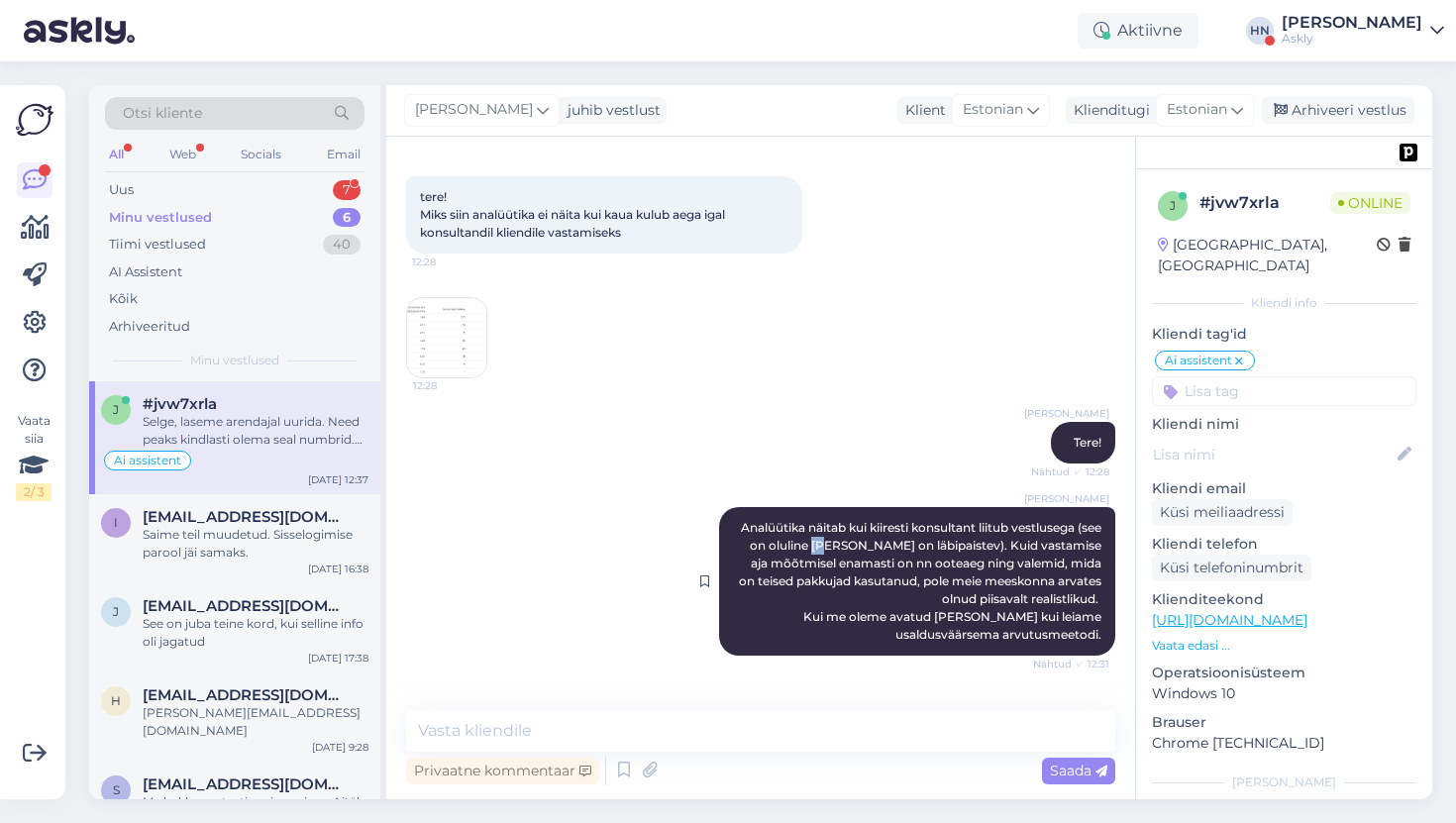 click on "Analüütika näitab kui kiiresti konsultant liitub vestlusega (see on oluline [PERSON_NAME] on läbipaistev). Kuid vastamise aja mõõtmisel enamasti on nn ooteaeg ning valemid, mida on teised pakkujad kasutanud, pole meie meeskonna arvates olnud piisavalt realistlikud.
Kui me oleme avatud [PERSON_NAME] kui leiame usaldusväärsema arvutusmeetodi." at bounding box center (921, 580) 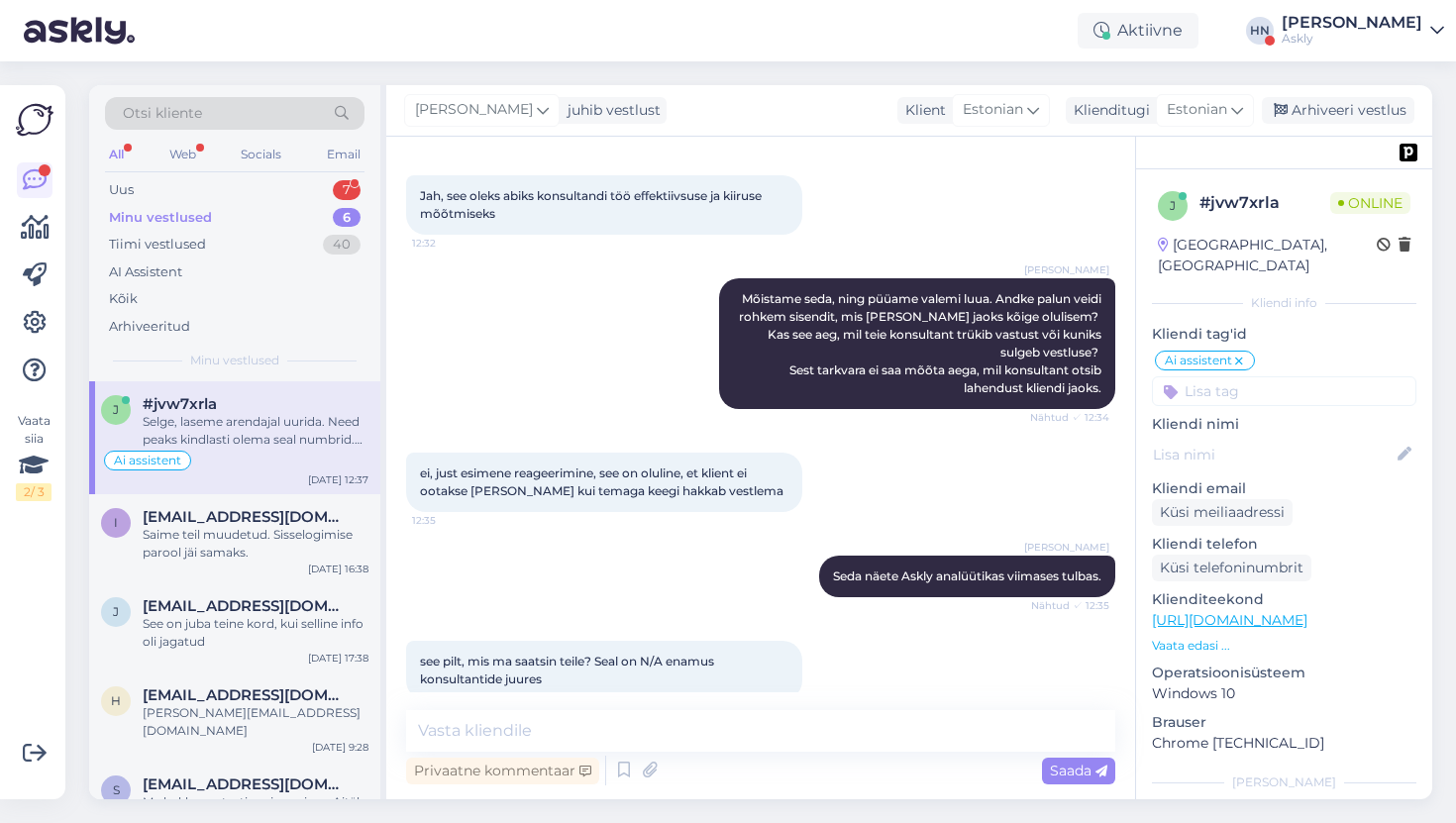scroll, scrollTop: 11450, scrollLeft: 0, axis: vertical 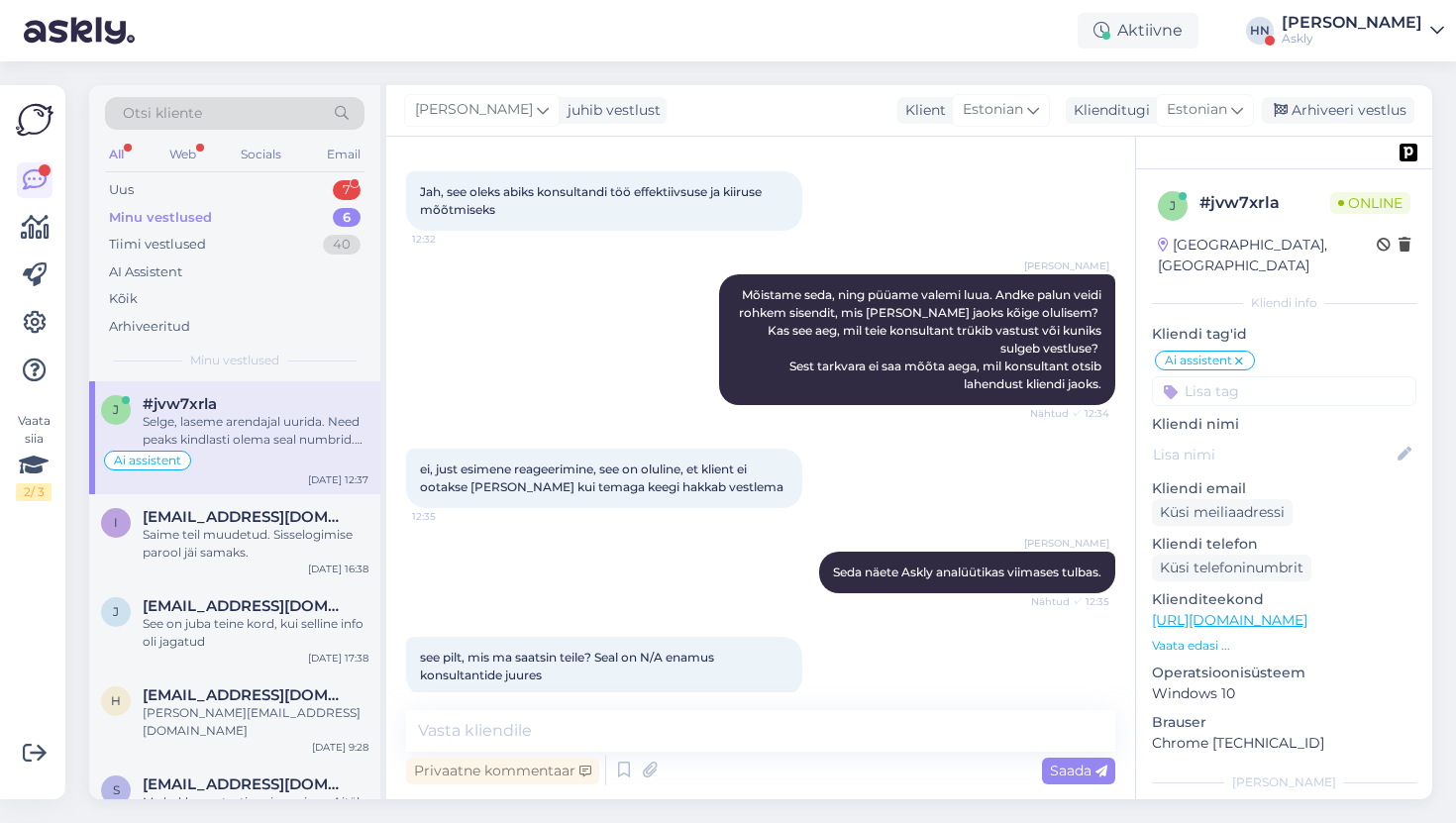 click on "ei, just esimene reageerimine, see on oluline, et klient ei ootakse tunde enne kui temaga keegi hakkab vestlema 12:35" at bounding box center [604, 478] 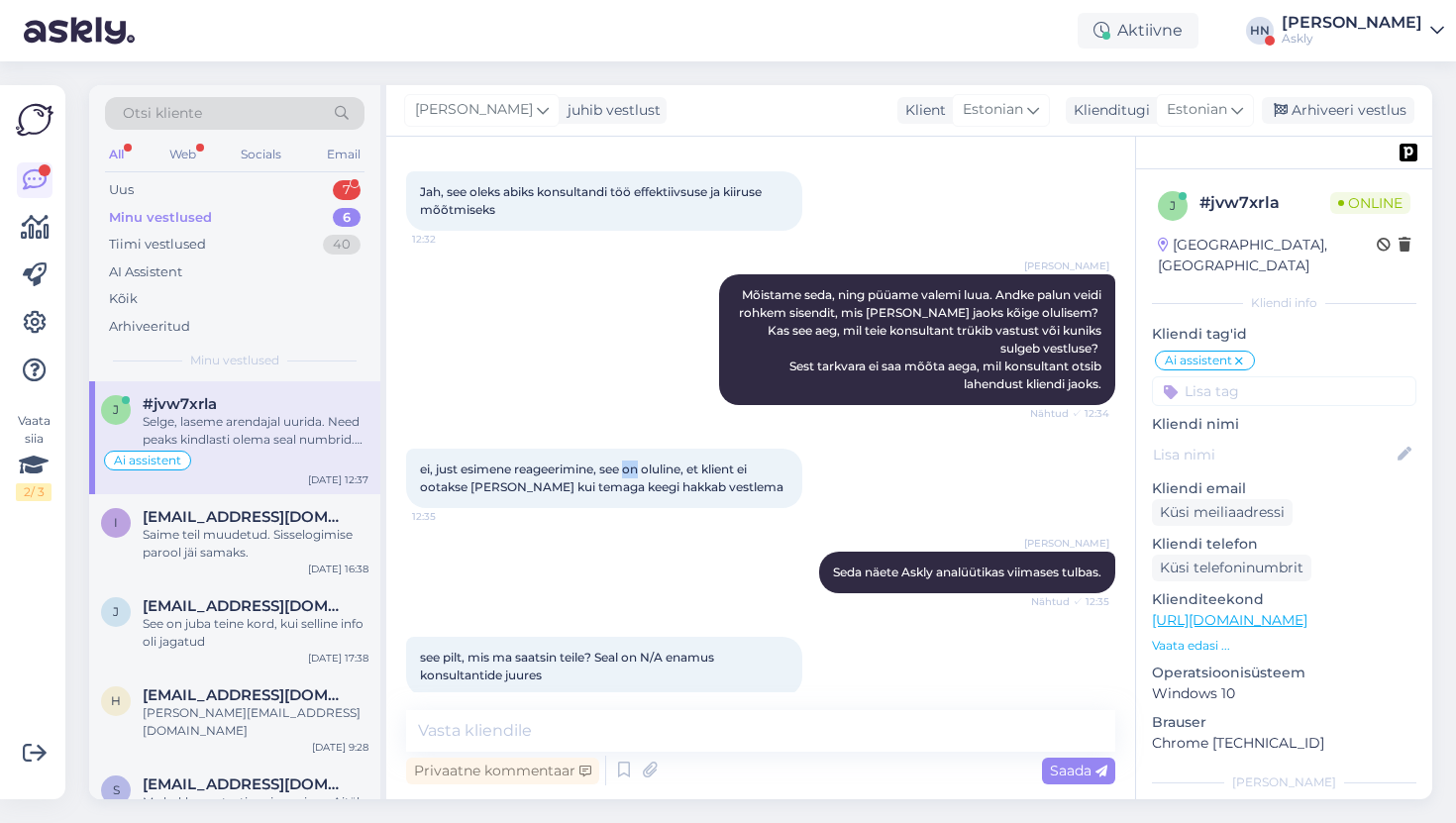 click on "ei, just esimene reageerimine, see on oluline, et klient ei ootakse tunde enne kui temaga keegi hakkab vestlema 12:35" at bounding box center (604, 478) 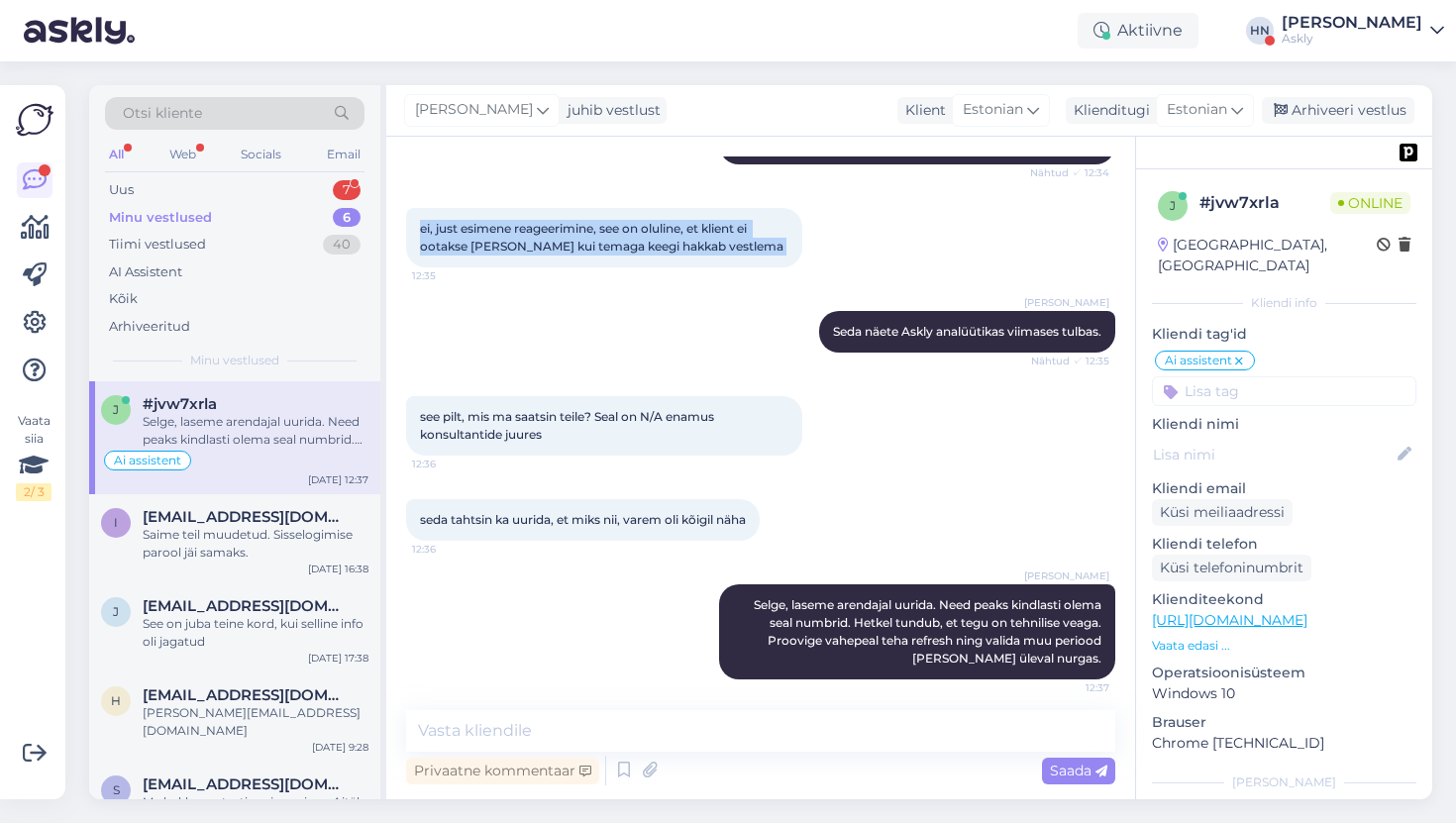 scroll, scrollTop: 11699, scrollLeft: 0, axis: vertical 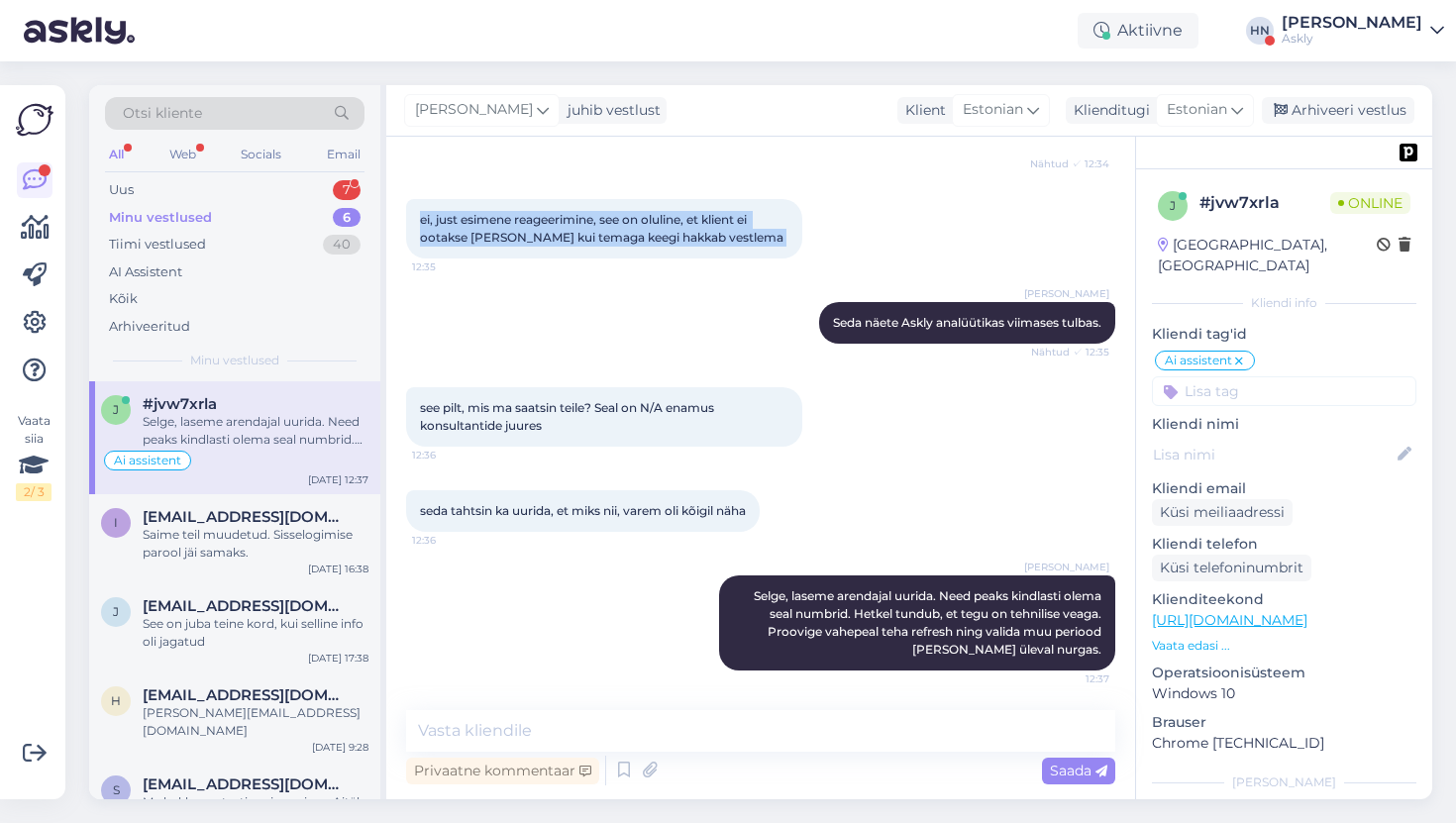 click on "seda tahtsin ka uurida, et miks nii, varem oli kõigil näha 12:36" at bounding box center [582, 511] 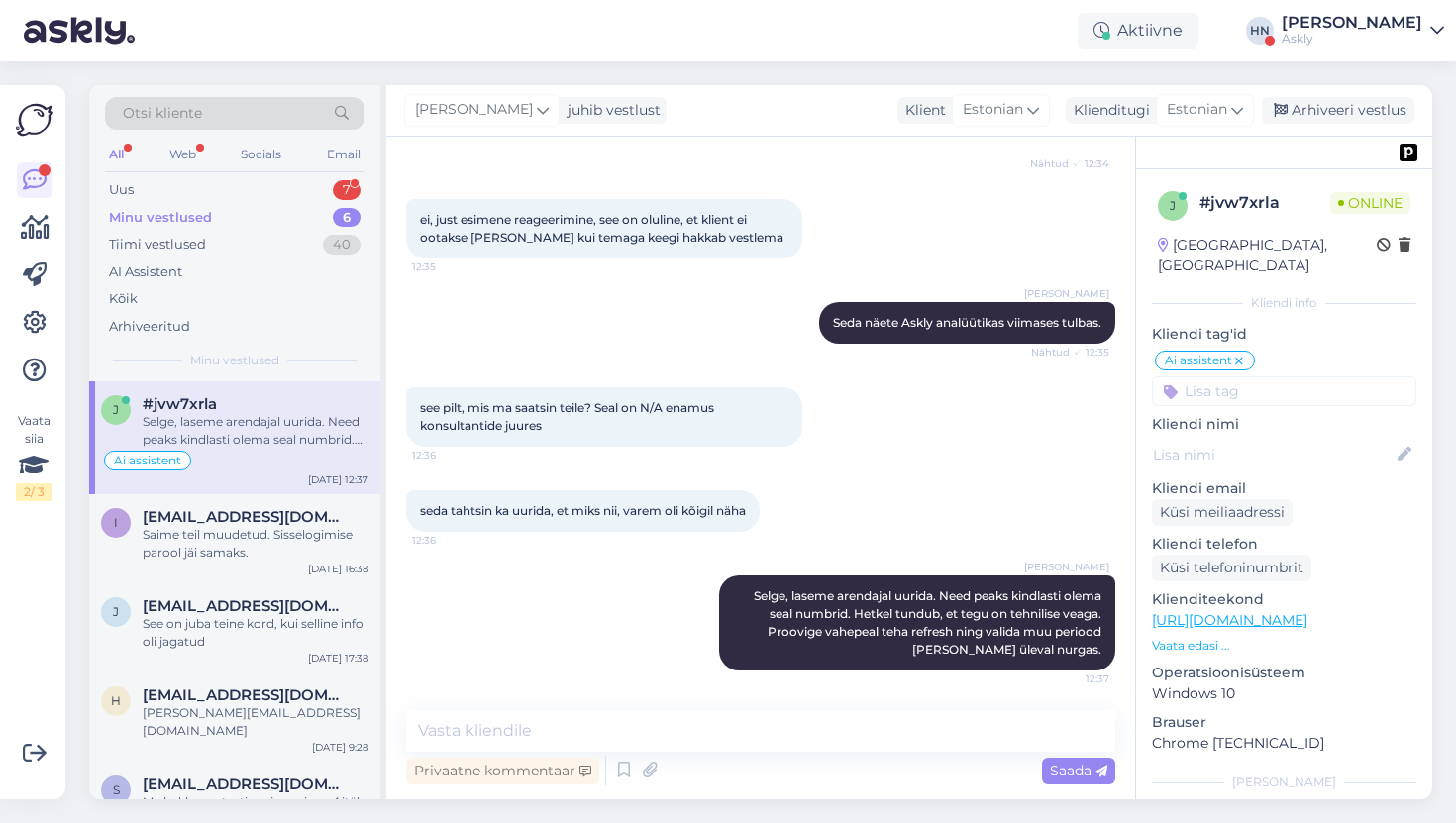 click on "seda tahtsin ka uurida, et miks nii, varem oli kõigil näha 12:36" at bounding box center [582, 511] 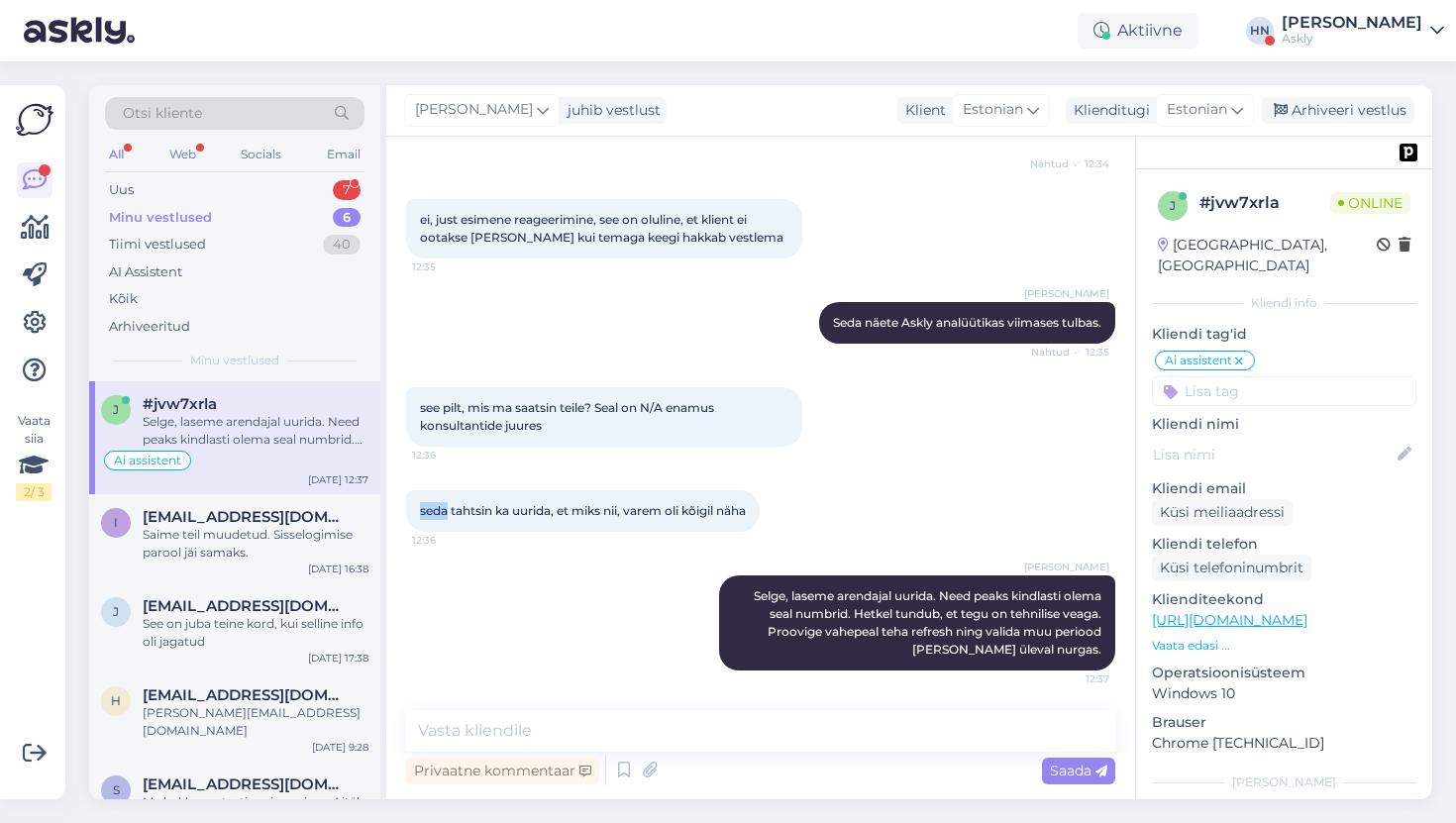 click on "seda tahtsin ka uurida, et miks nii, varem oli kõigil näha 12:36" at bounding box center (582, 511) 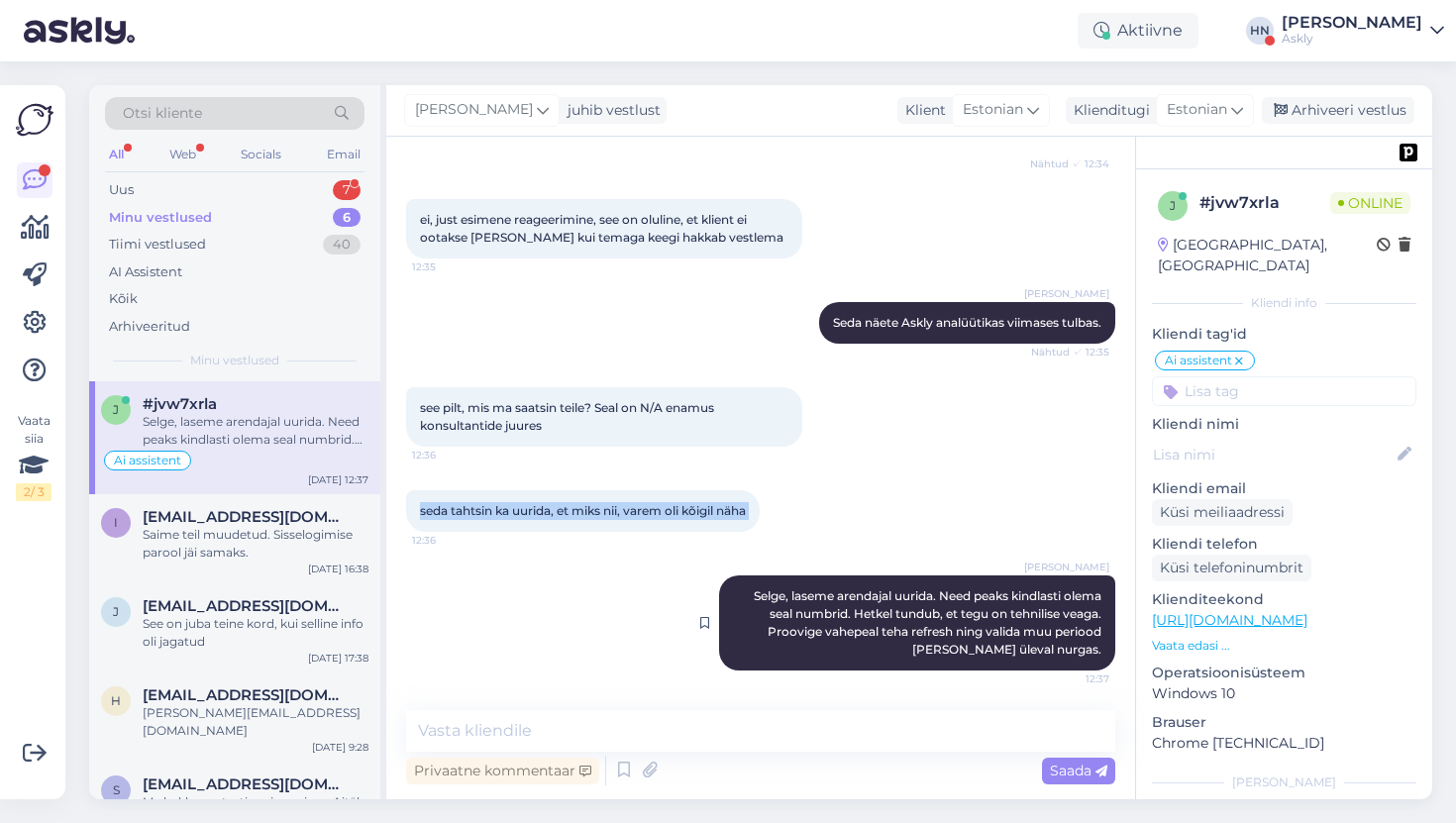 click on "Sandra Roosna Selge, laseme arendajal uurida. Need peaks kindlasti olema seal numbrid. Hetkel tundub, et tegu on tehnilise veaga. Proovige vahepeal teha refresh ning valida muu periood paremal üleval nurgas.  12:37" at bounding box center [917, 623] 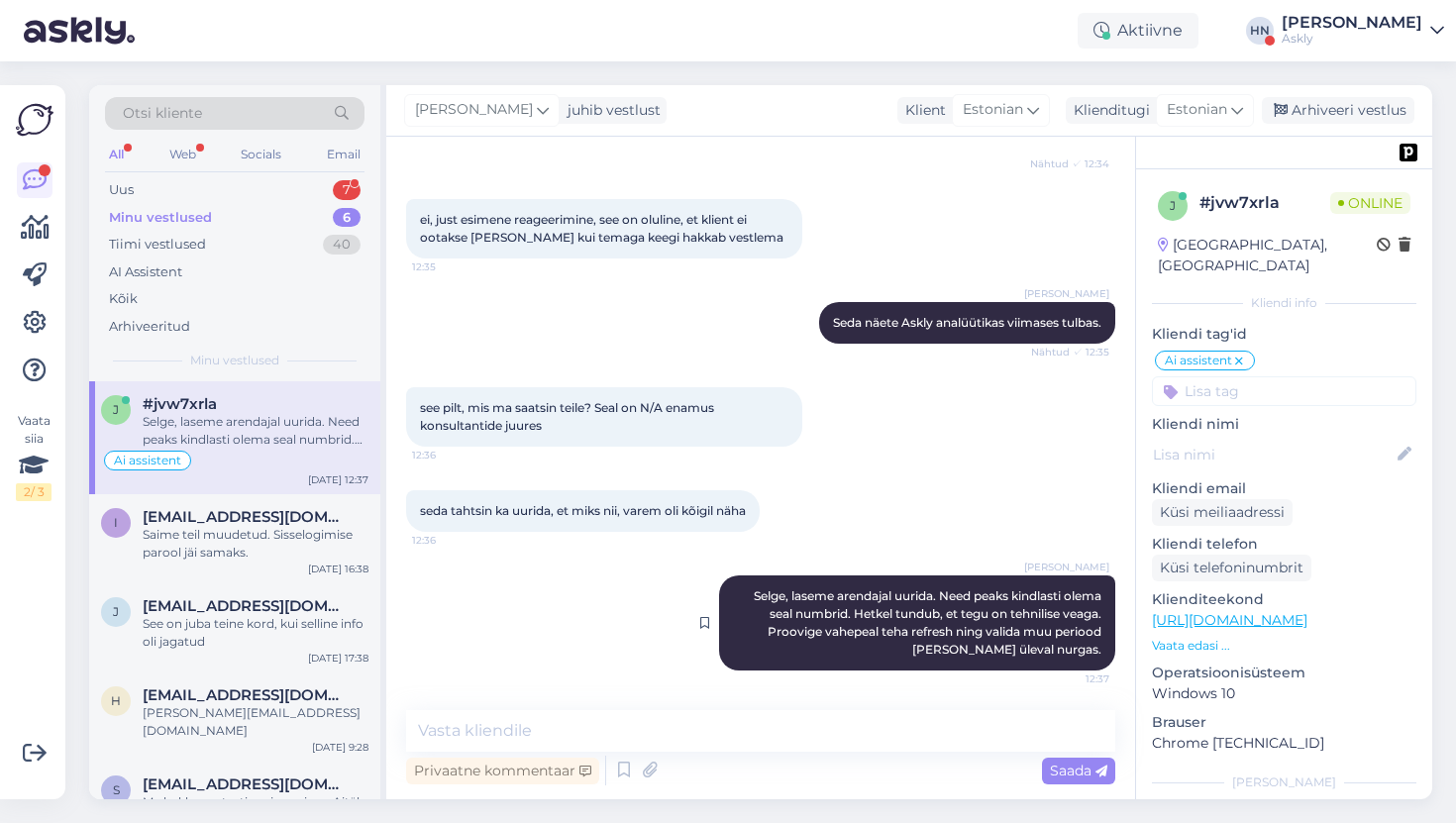 click on "Sandra Roosna Selge, laseme arendajal uurida. Need peaks kindlasti olema seal numbrid. Hetkel tundub, et tegu on tehnilise veaga. Proovige vahepeal teha refresh ning valida muu periood paremal üleval nurgas.  12:37" at bounding box center [917, 623] 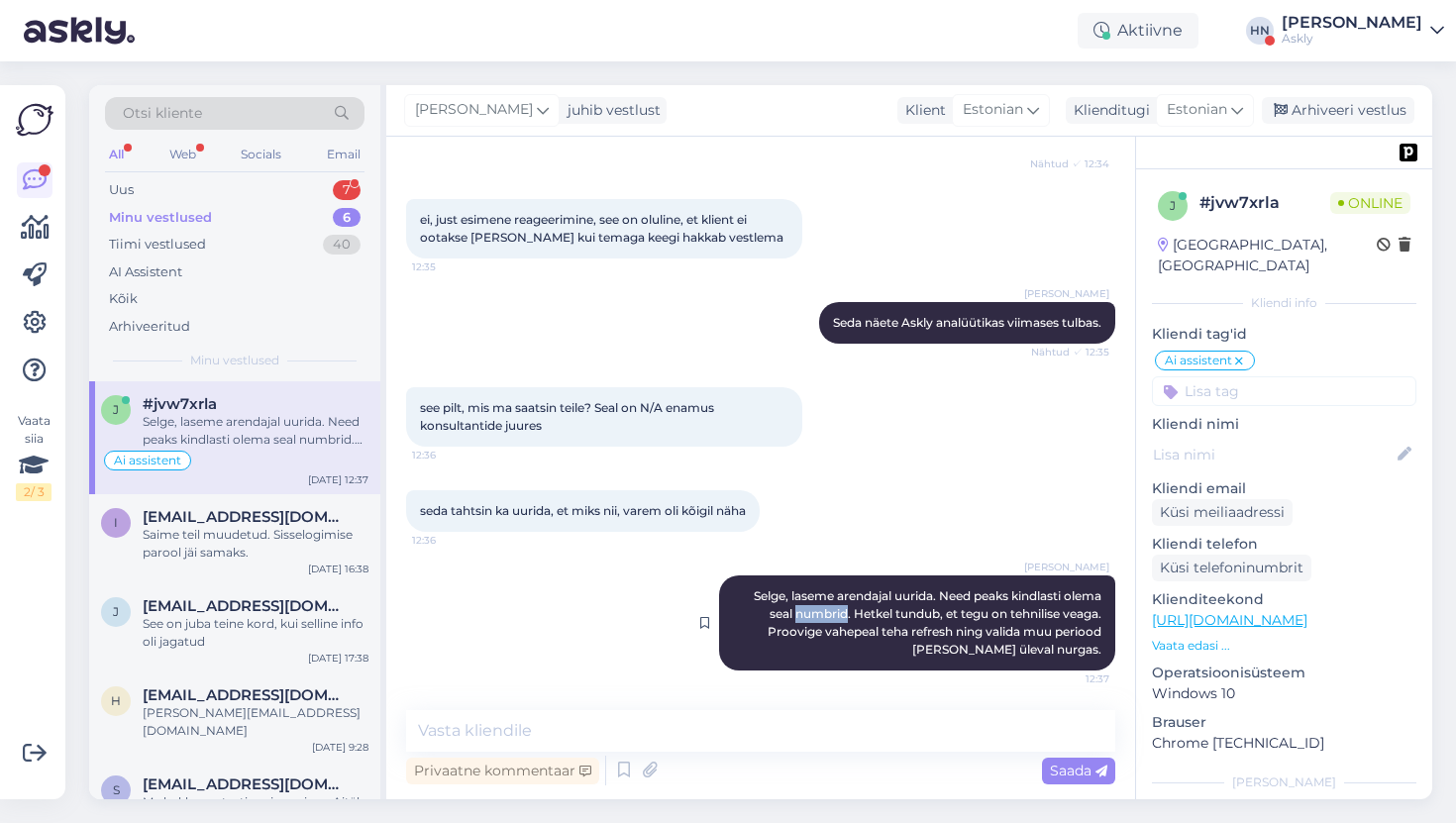 click on "Sandra Roosna Selge, laseme arendajal uurida. Need peaks kindlasti olema seal numbrid. Hetkel tundub, et tegu on tehnilise veaga. Proovige vahepeal teha refresh ning valida muu periood paremal üleval nurgas.  12:37" at bounding box center [917, 623] 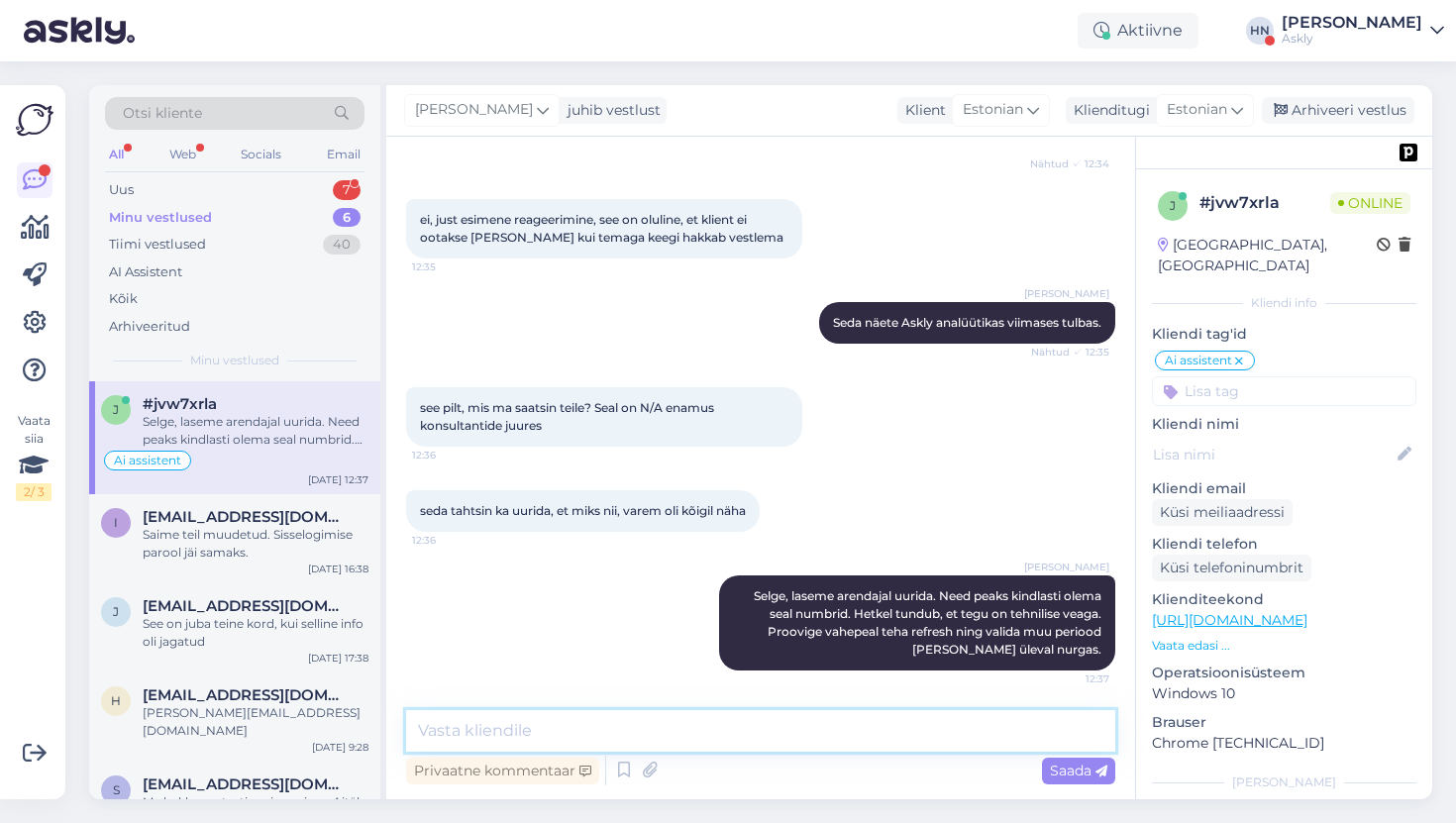 click at bounding box center (761, 731) 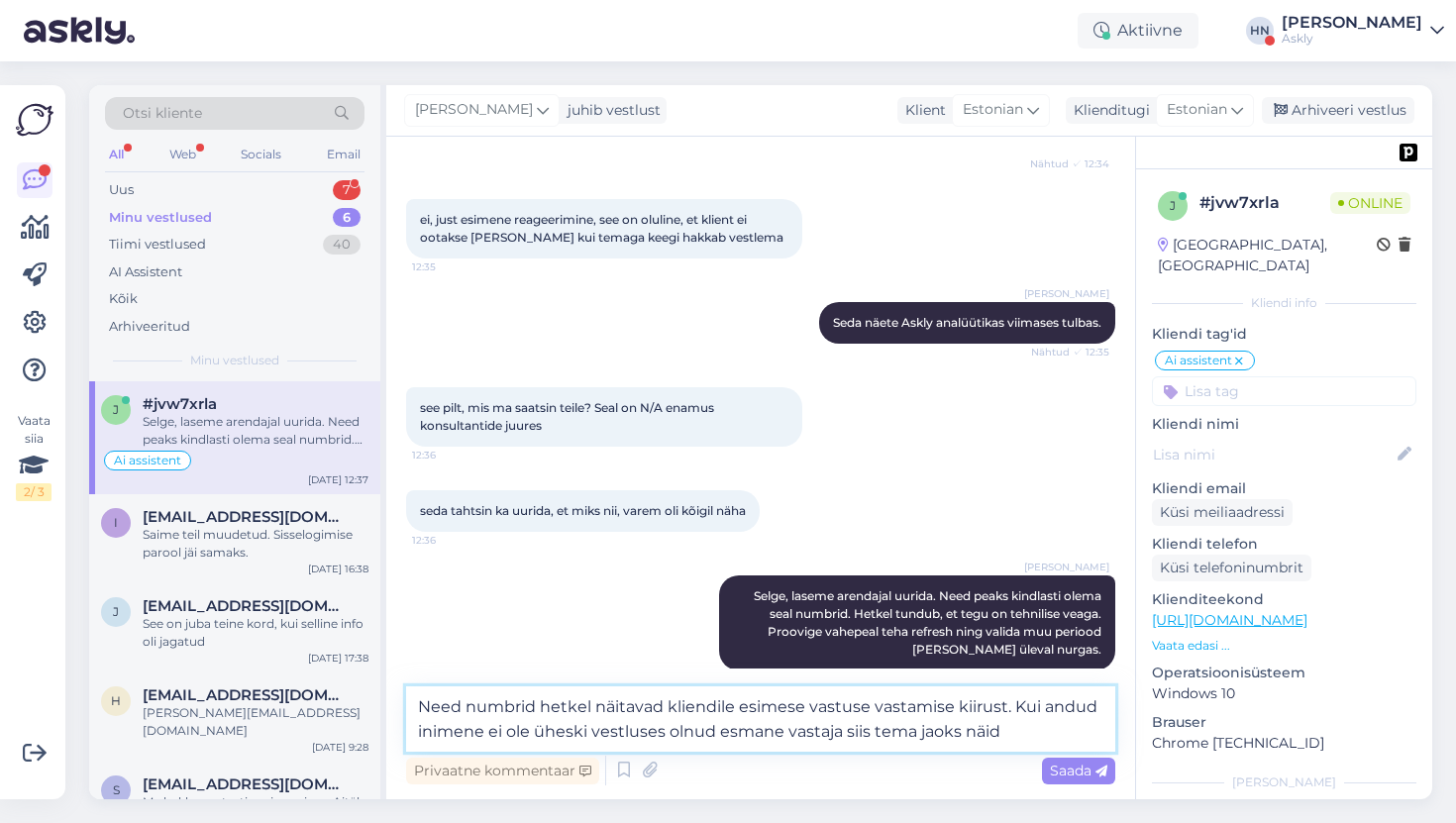 click on "Need numbrid hetkel näitavad kliendile esimese vastuse vastamise kiirust. Kui andud inimene ei ole üheski vestluses olnud esmane vastaja siis tema jaoks näid" at bounding box center (761, 719) 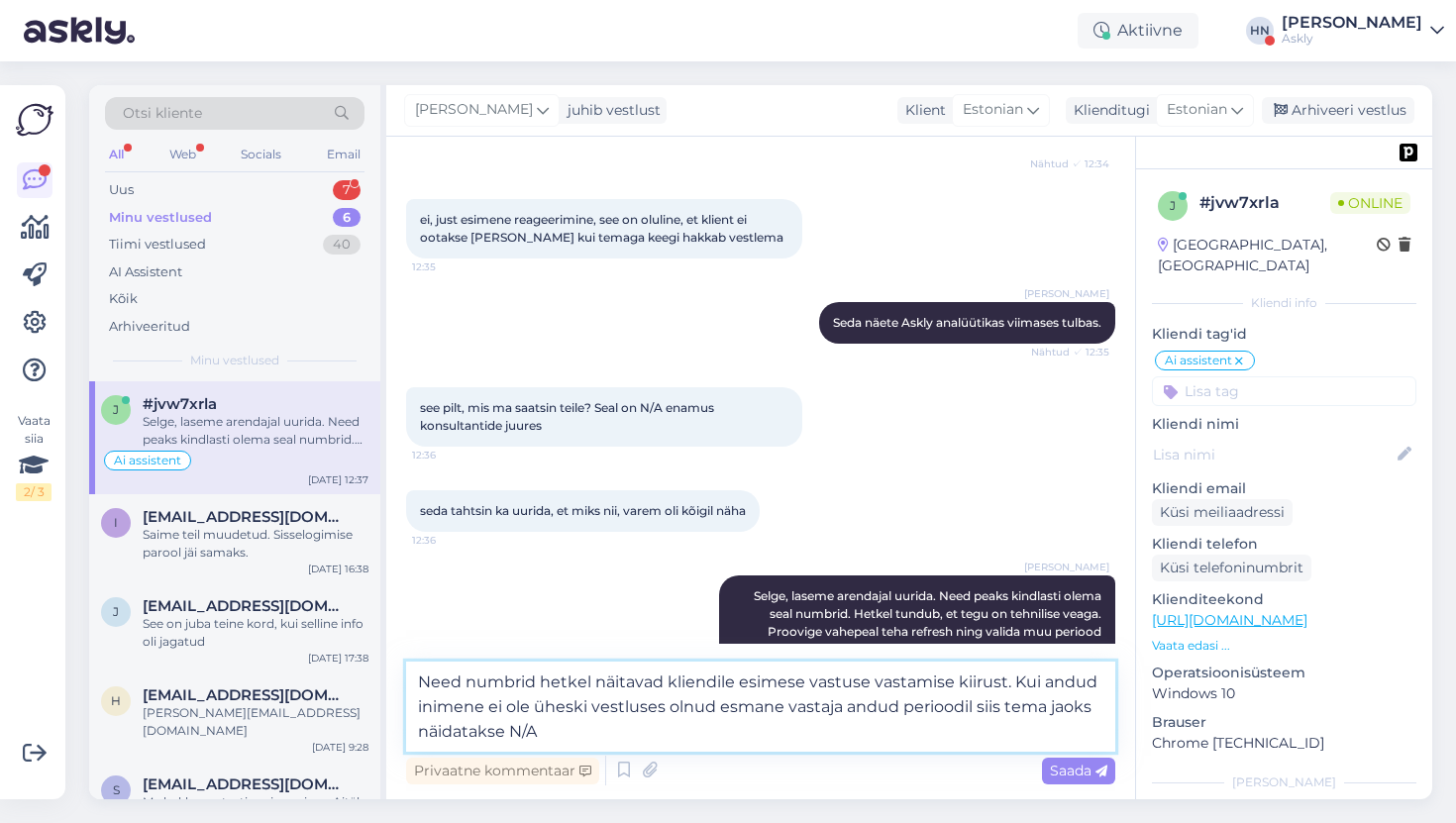 click on "Need numbrid hetkel näitavad kliendile esimese vastuse vastamise kiirust. Kui andud inimene ei ole üheski vestluses olnud esmane vastaja andud perioodil siis tema jaoks näidatakse N/A" at bounding box center [761, 706] 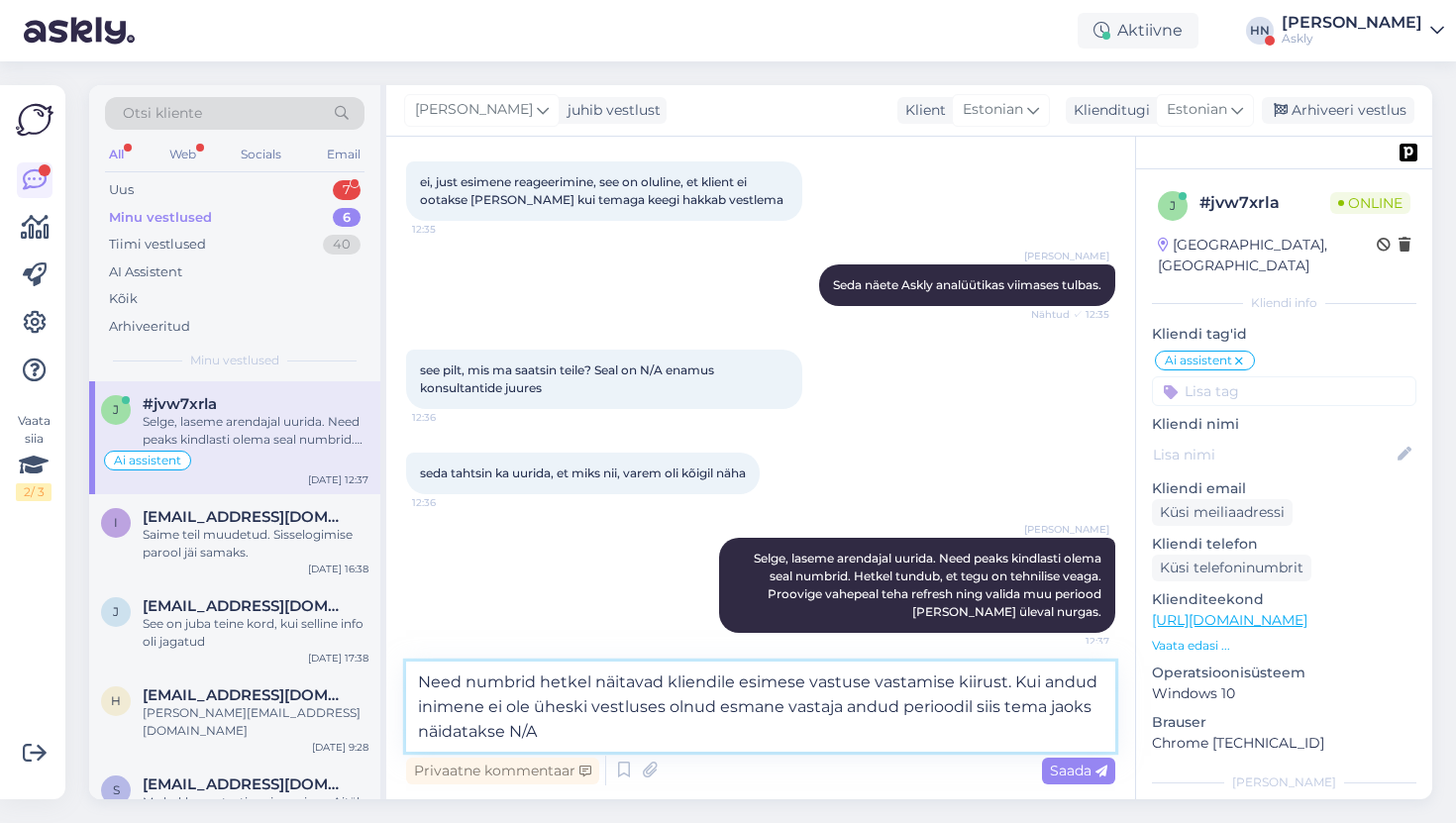 scroll, scrollTop: 11748, scrollLeft: 0, axis: vertical 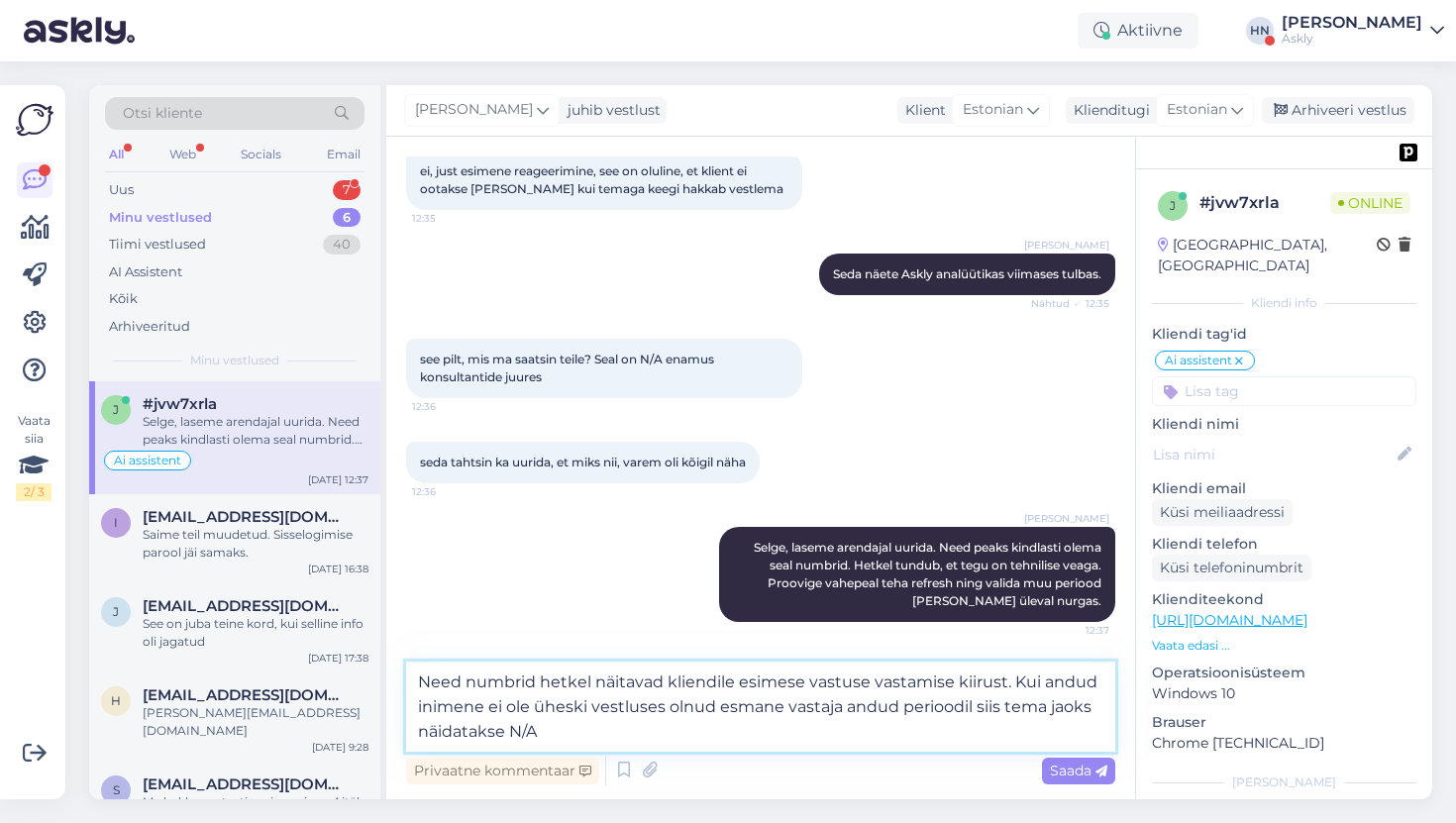 click on "Need numbrid hetkel näitavad kliendile esimese vastuse vastamise kiirust. Kui andud inimene ei ole üheski vestluses olnud esmane vastaja andud perioodil siis tema jaoks näidatakse N/A" at bounding box center (761, 706) 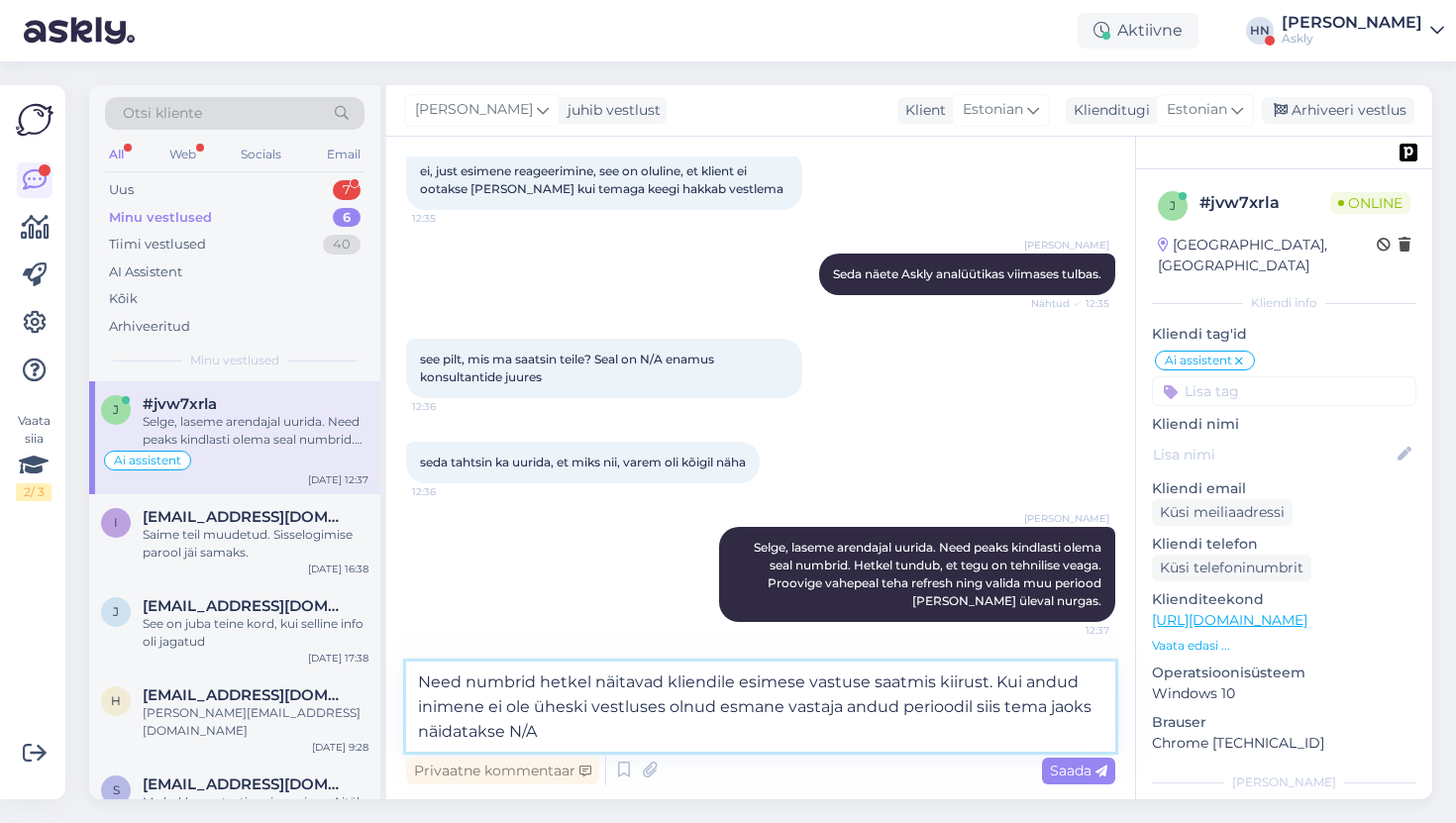 type on "Need numbrid hetkel näitavad kliendile esimese vastuse saatmise kiirust. Kui andud inimene ei ole üheski vestluses olnud esmane vastaja andud perioodil siis tema jaoks näidatakse N/A" 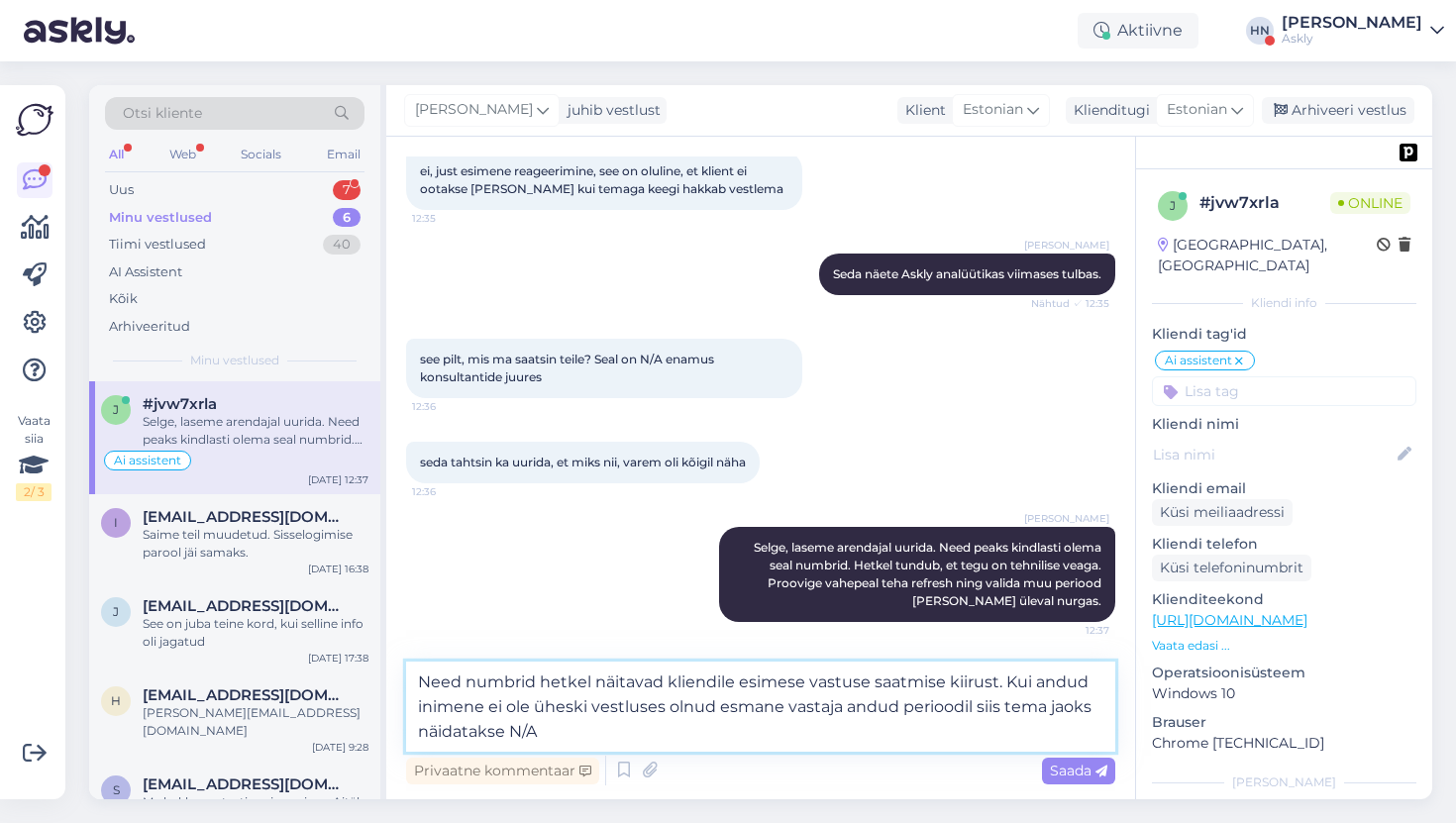 click on "Need numbrid hetkel näitavad kliendile esimese vastuse saatmise kiirust. Kui andud inimene ei ole üheski vestluses olnud esmane vastaja andud perioodil siis tema jaoks näidatakse N/A" at bounding box center (761, 706) 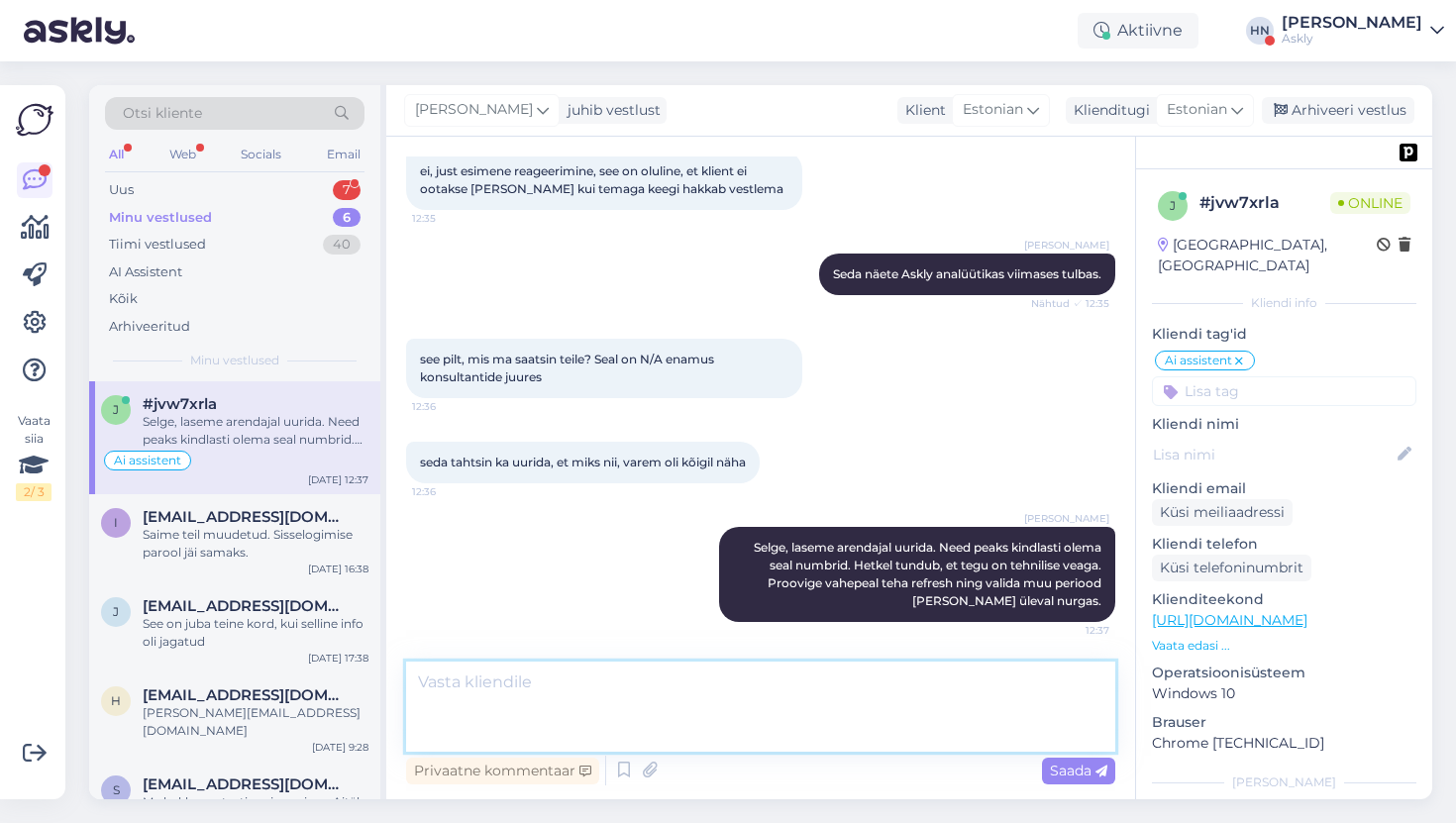 scroll, scrollTop: 11838, scrollLeft: 0, axis: vertical 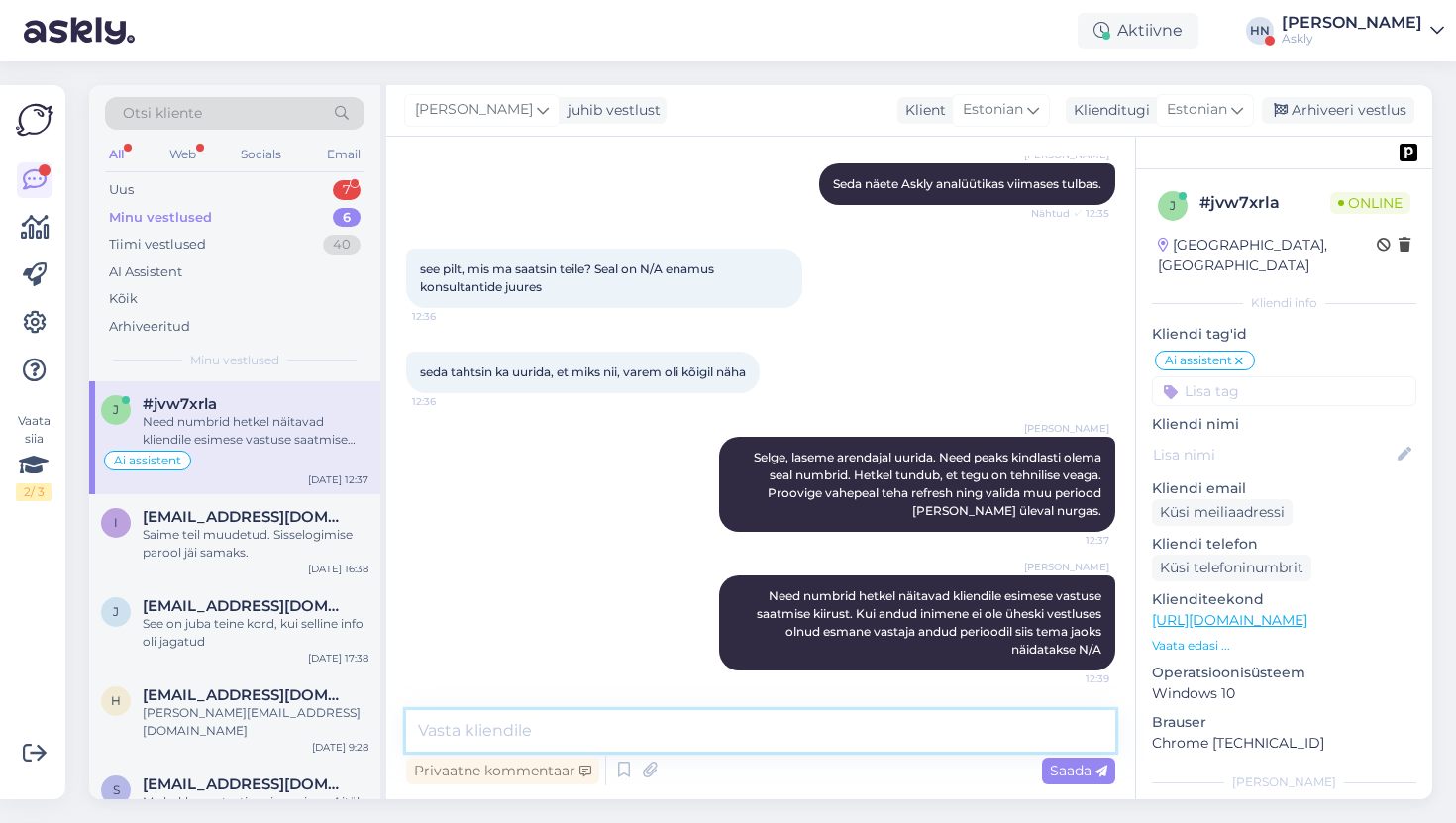 click at bounding box center [761, 731] 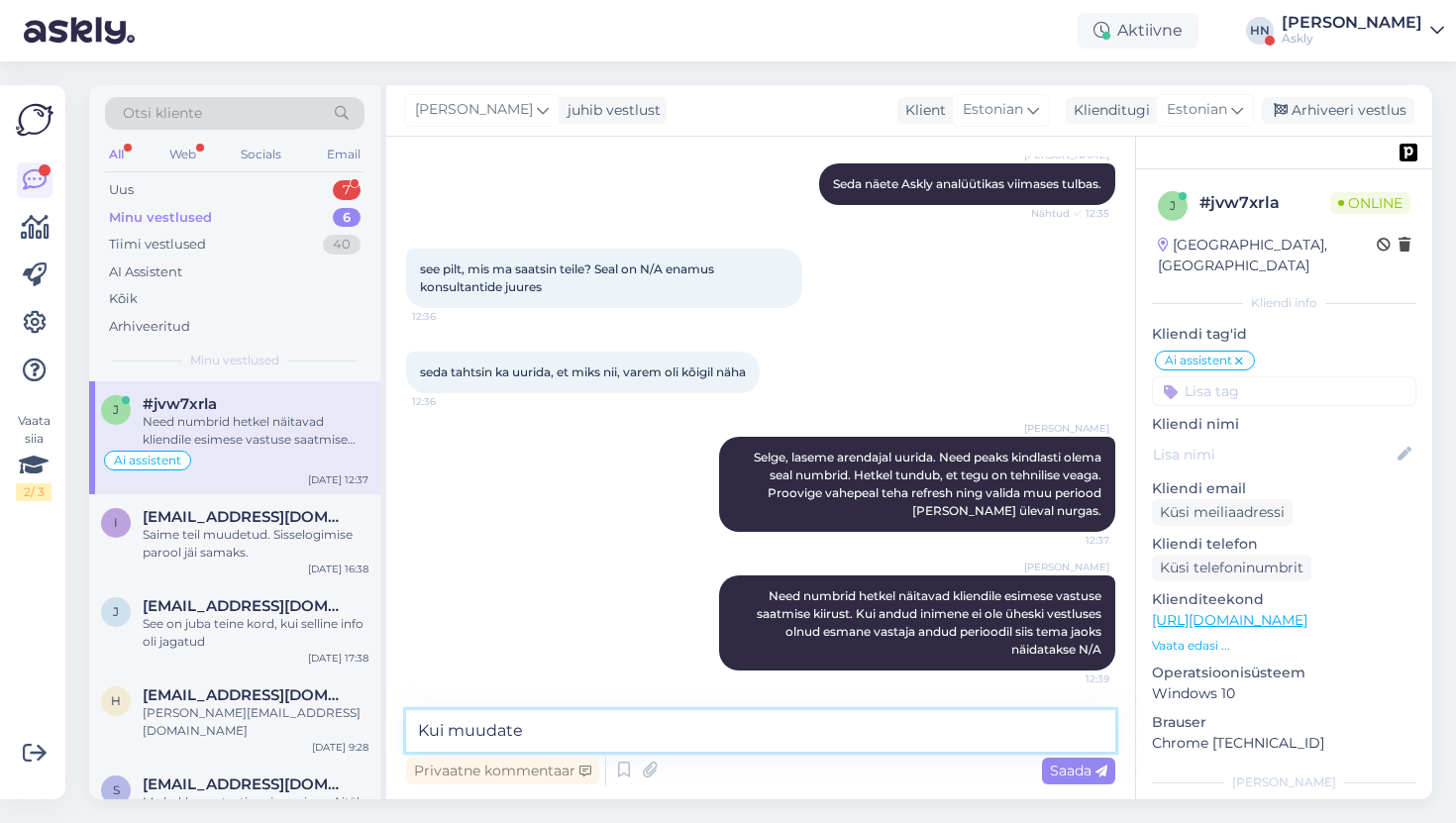 type on "Kui muudate" 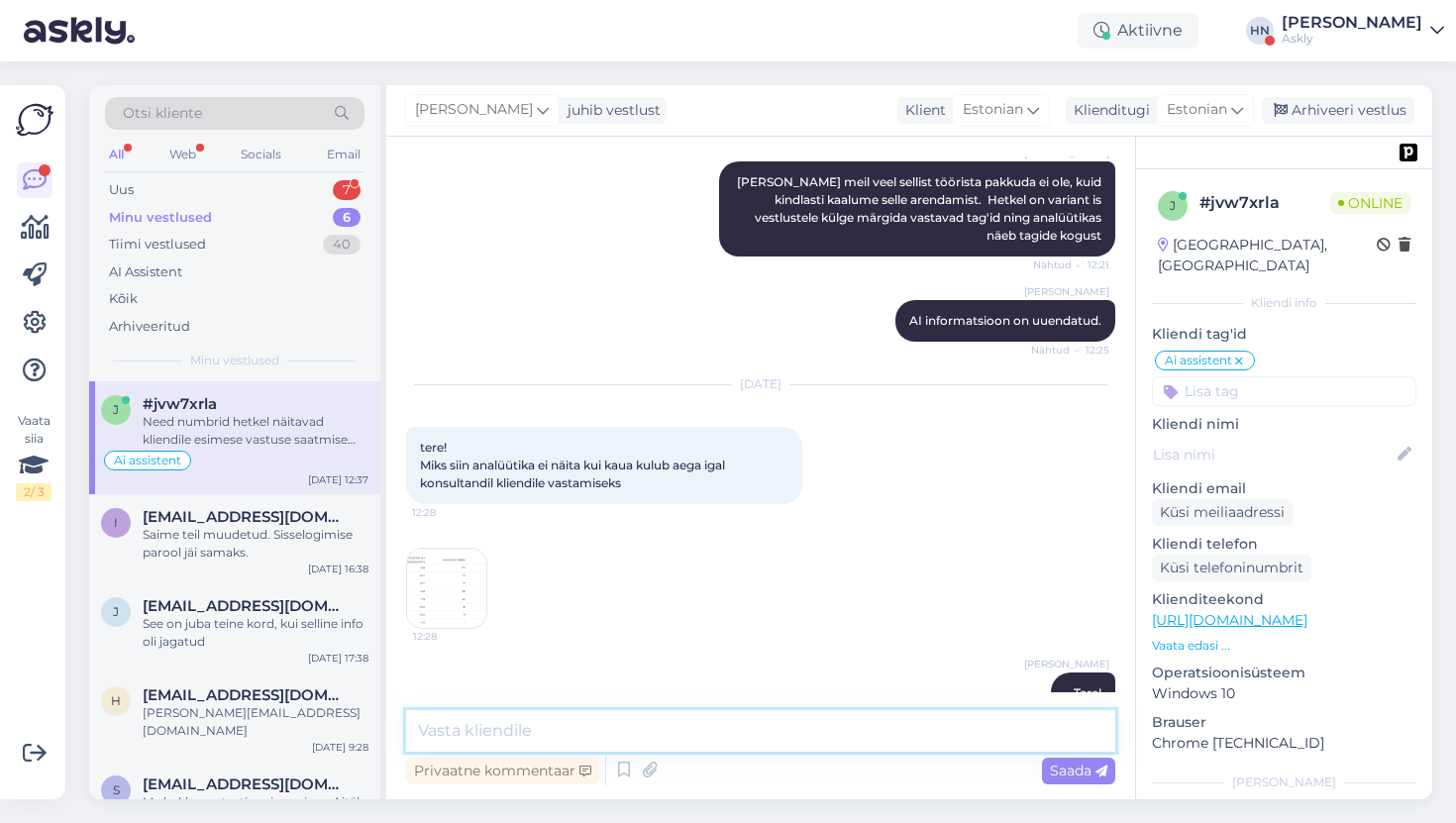 scroll, scrollTop: 10636, scrollLeft: 0, axis: vertical 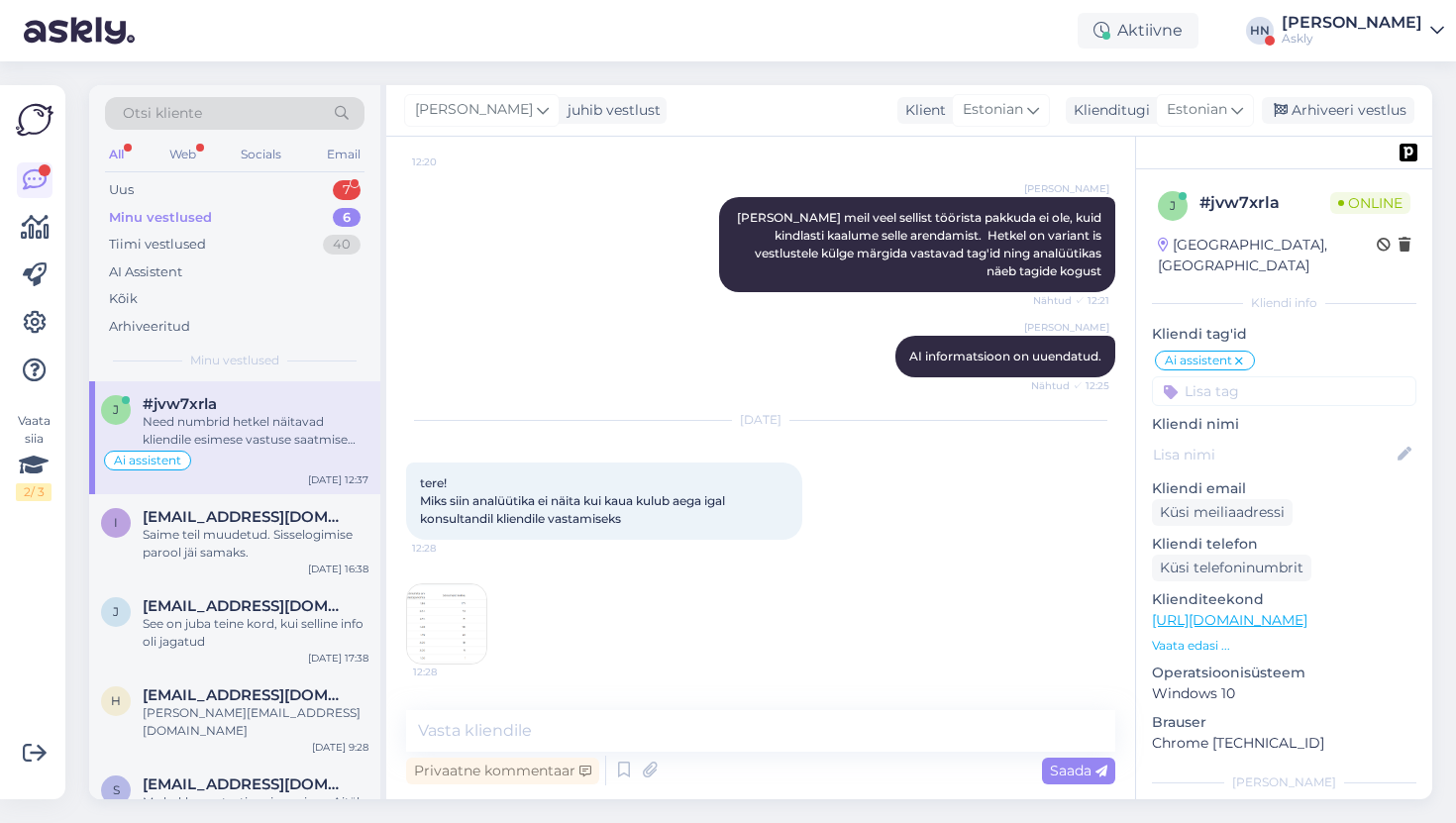 click at bounding box center [447, 624] 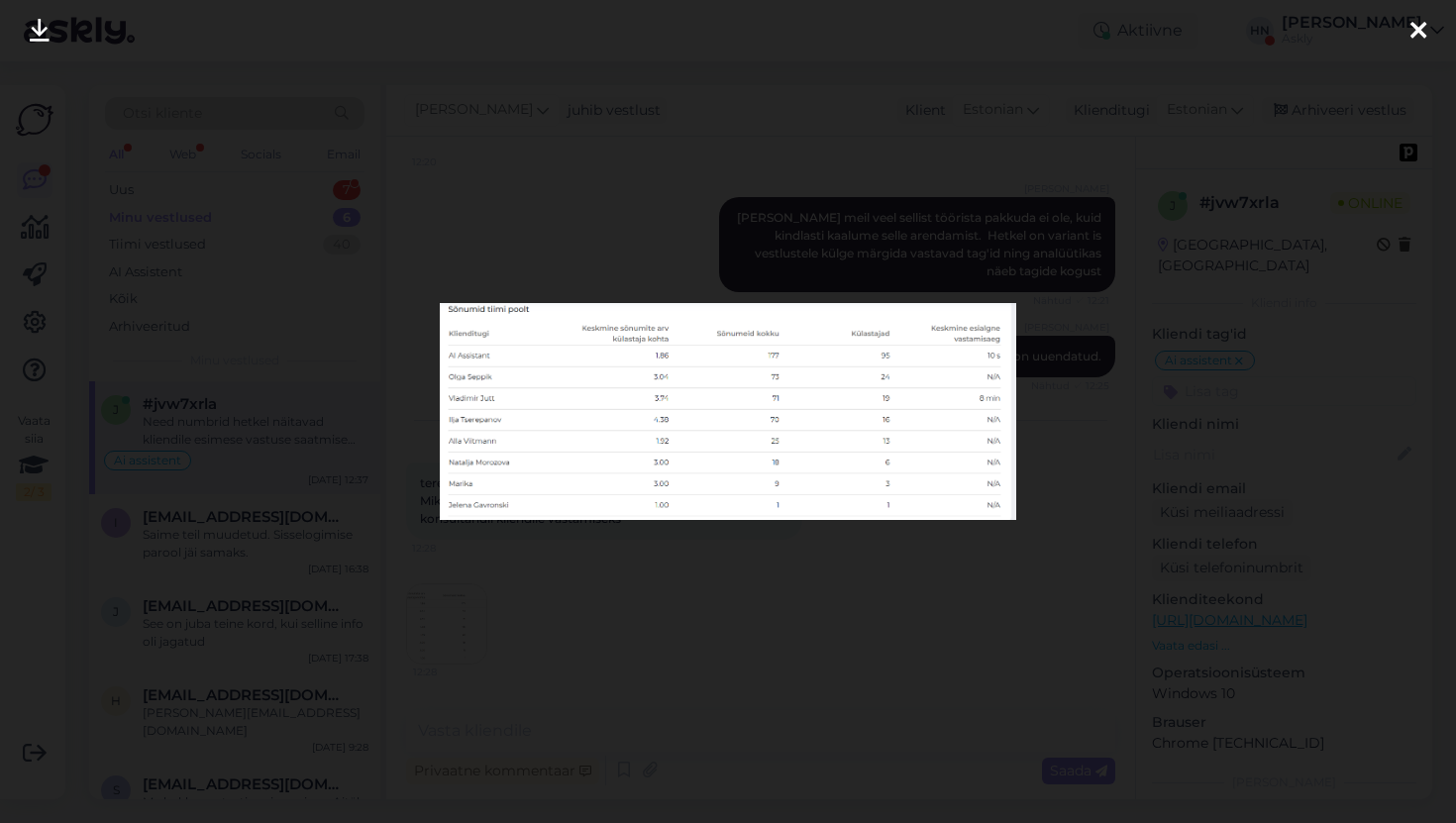 click at bounding box center [728, 411] 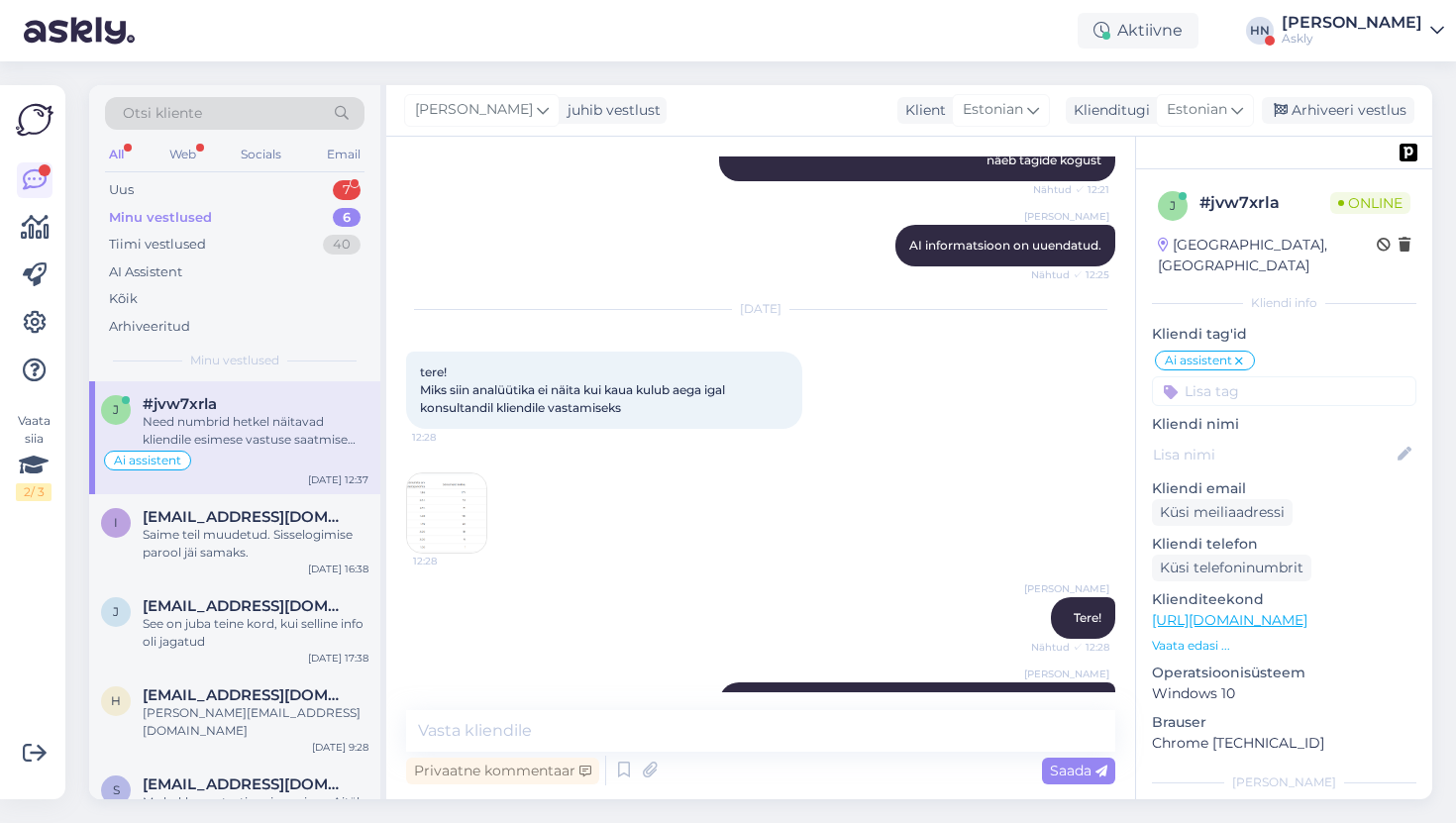 scroll, scrollTop: 10748, scrollLeft: 0, axis: vertical 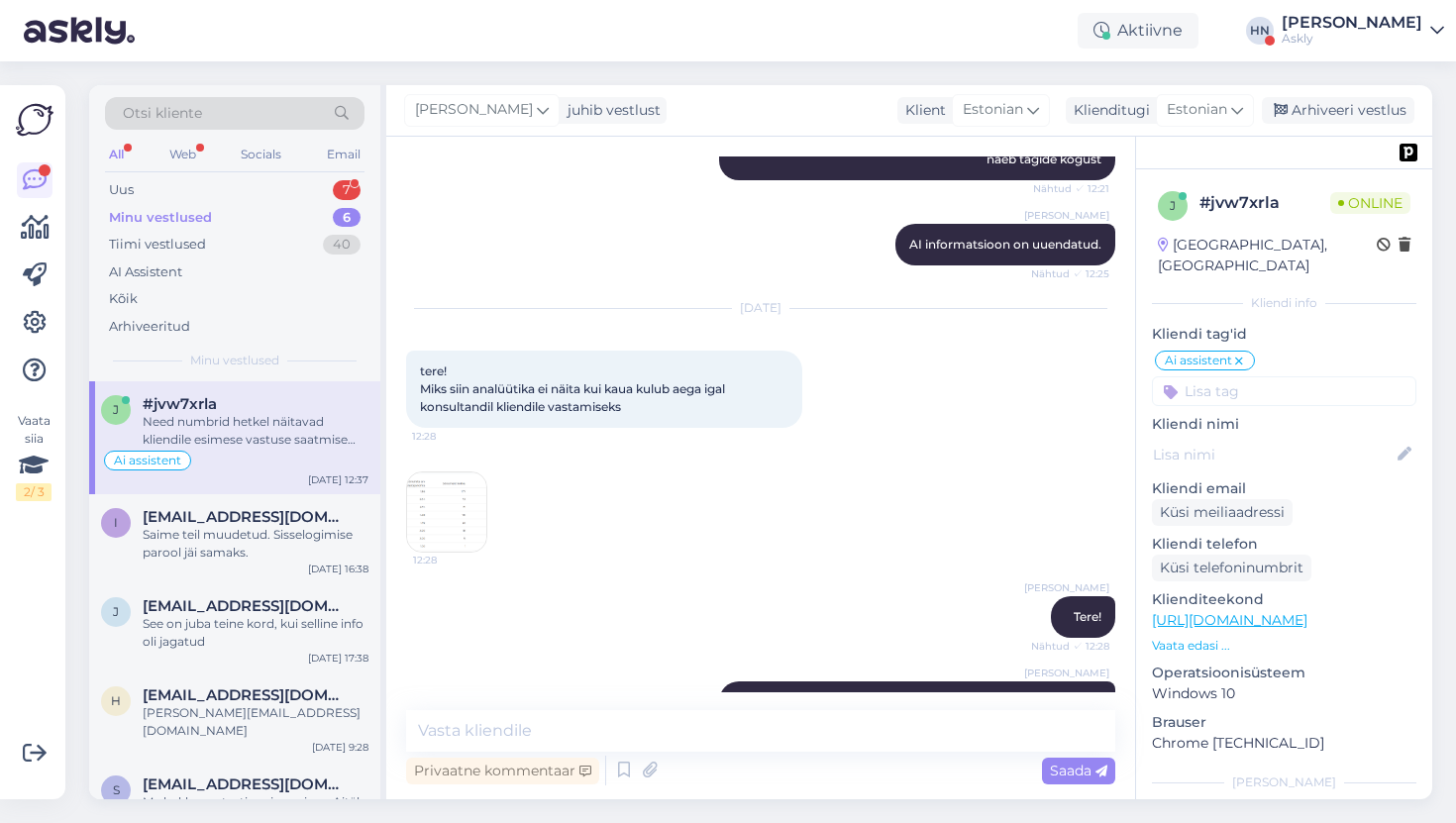click at bounding box center [447, 512] 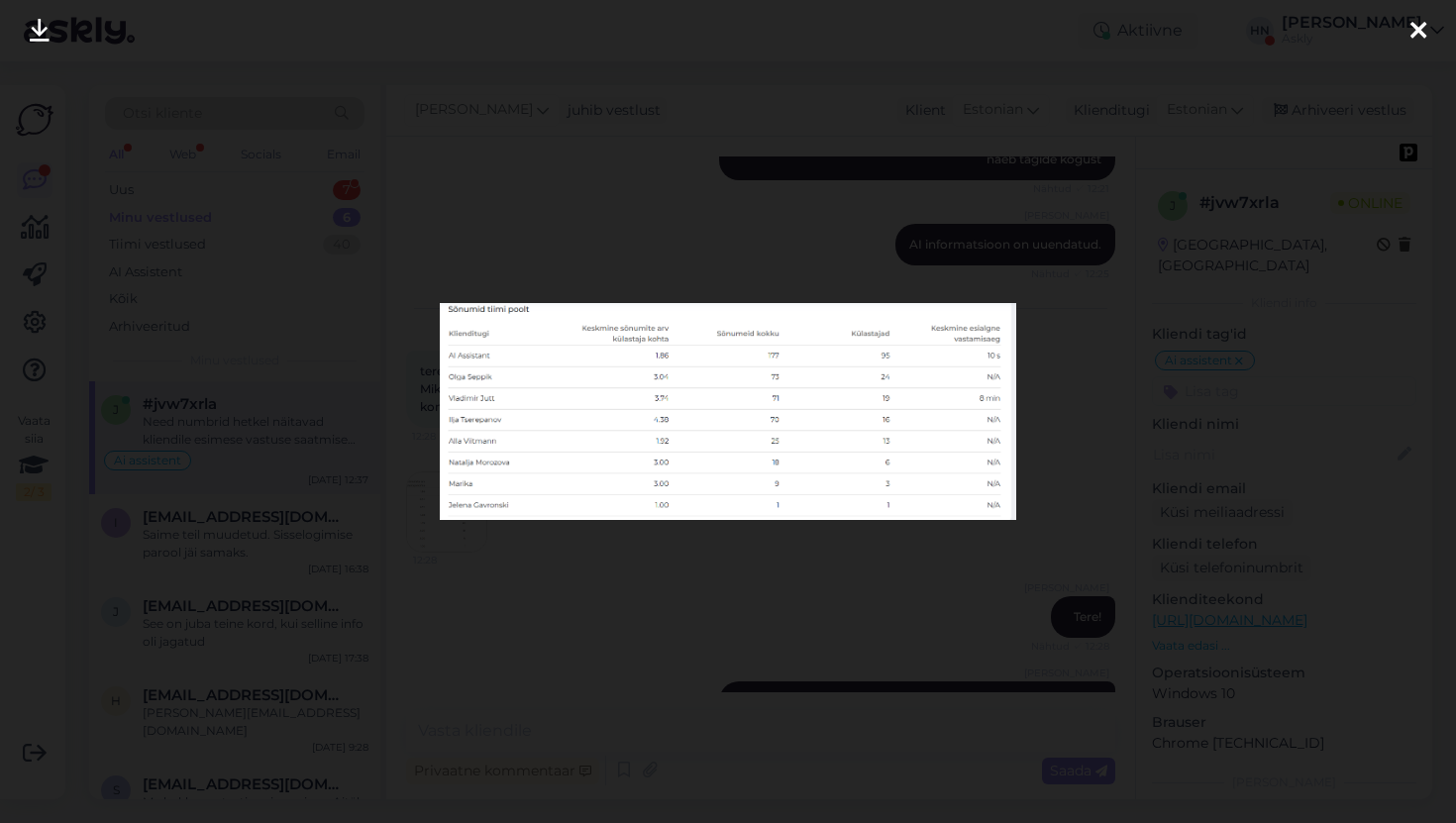 click at bounding box center (728, 411) 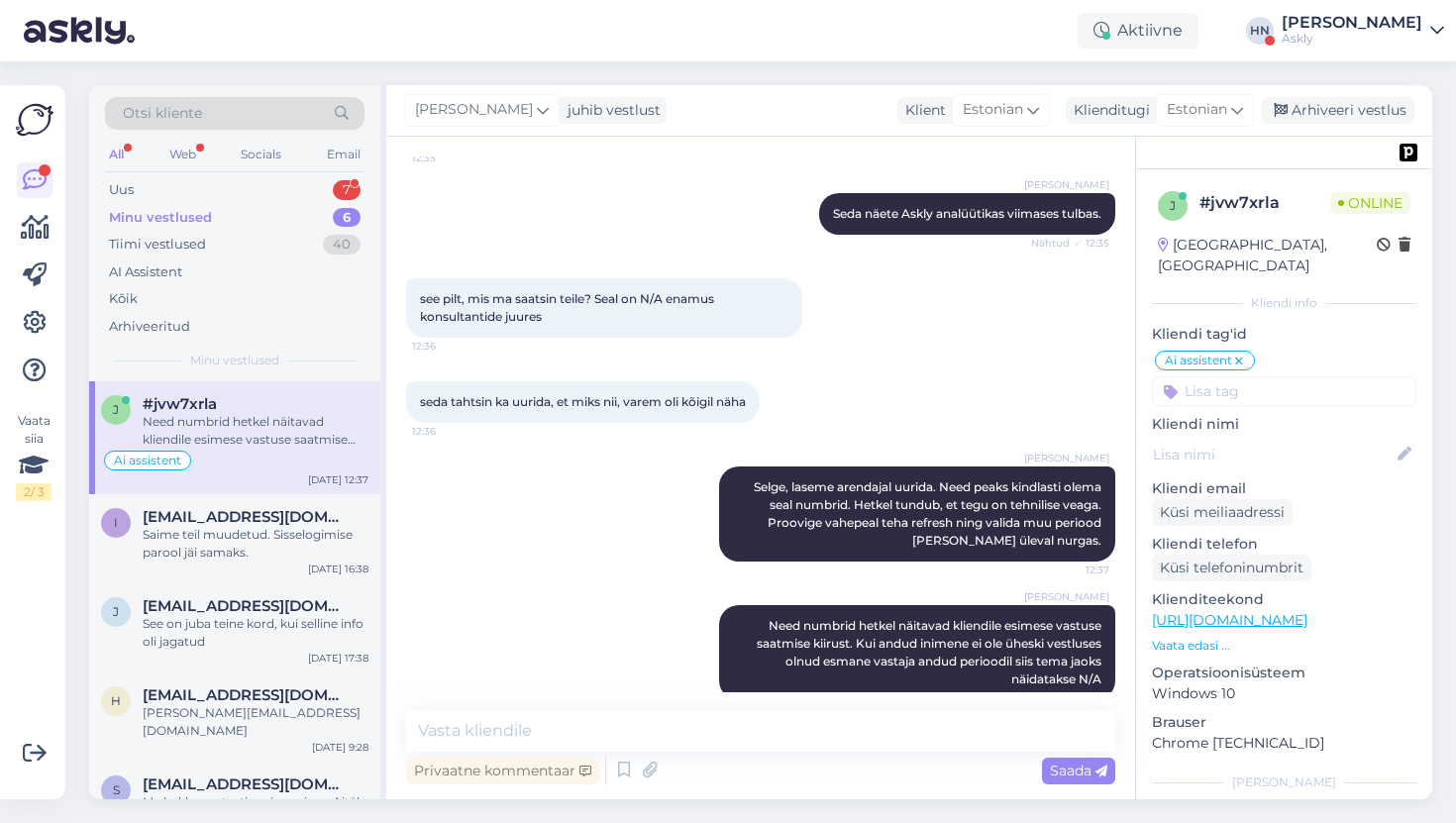 scroll, scrollTop: 11838, scrollLeft: 0, axis: vertical 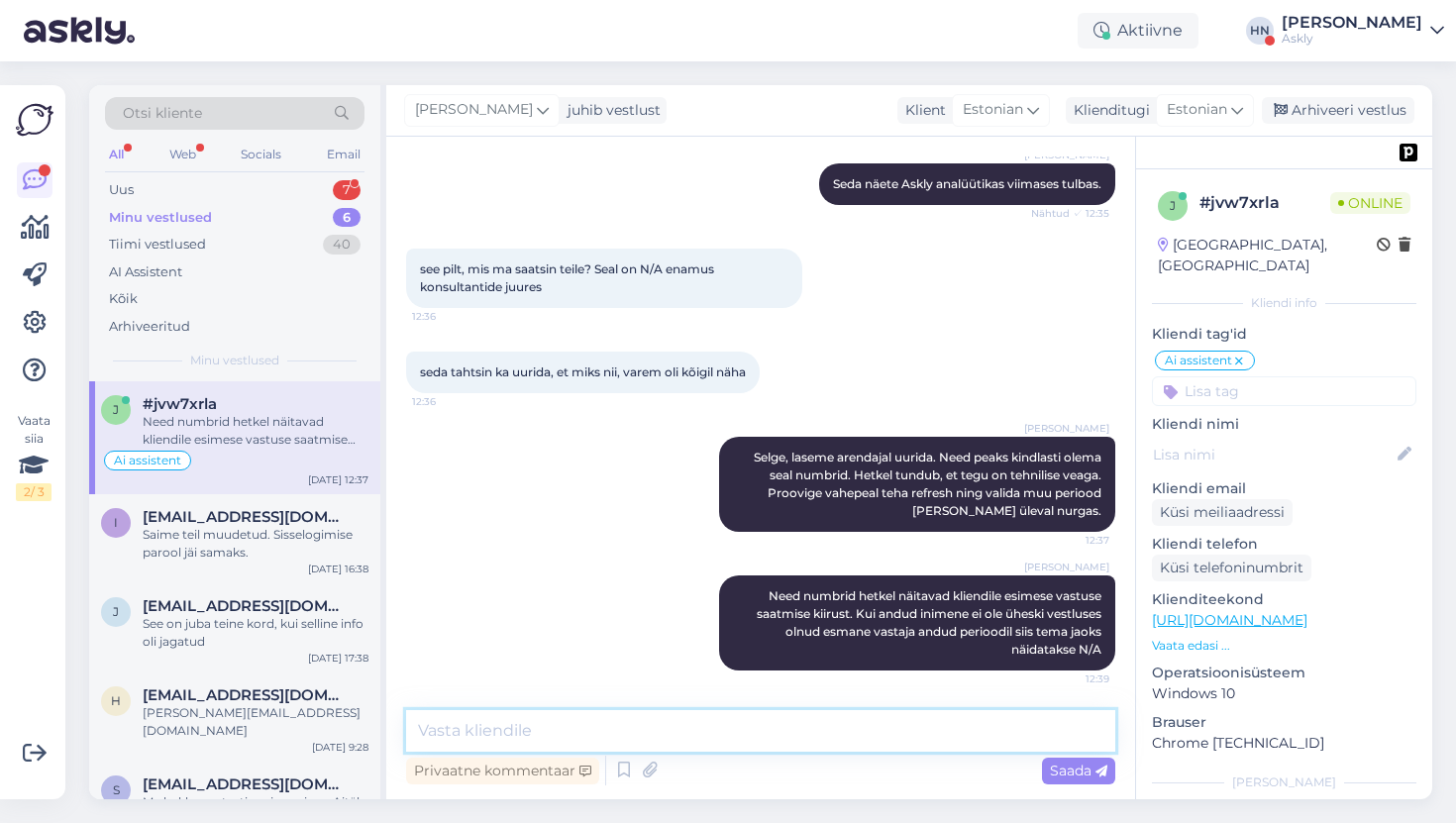 click at bounding box center [761, 731] 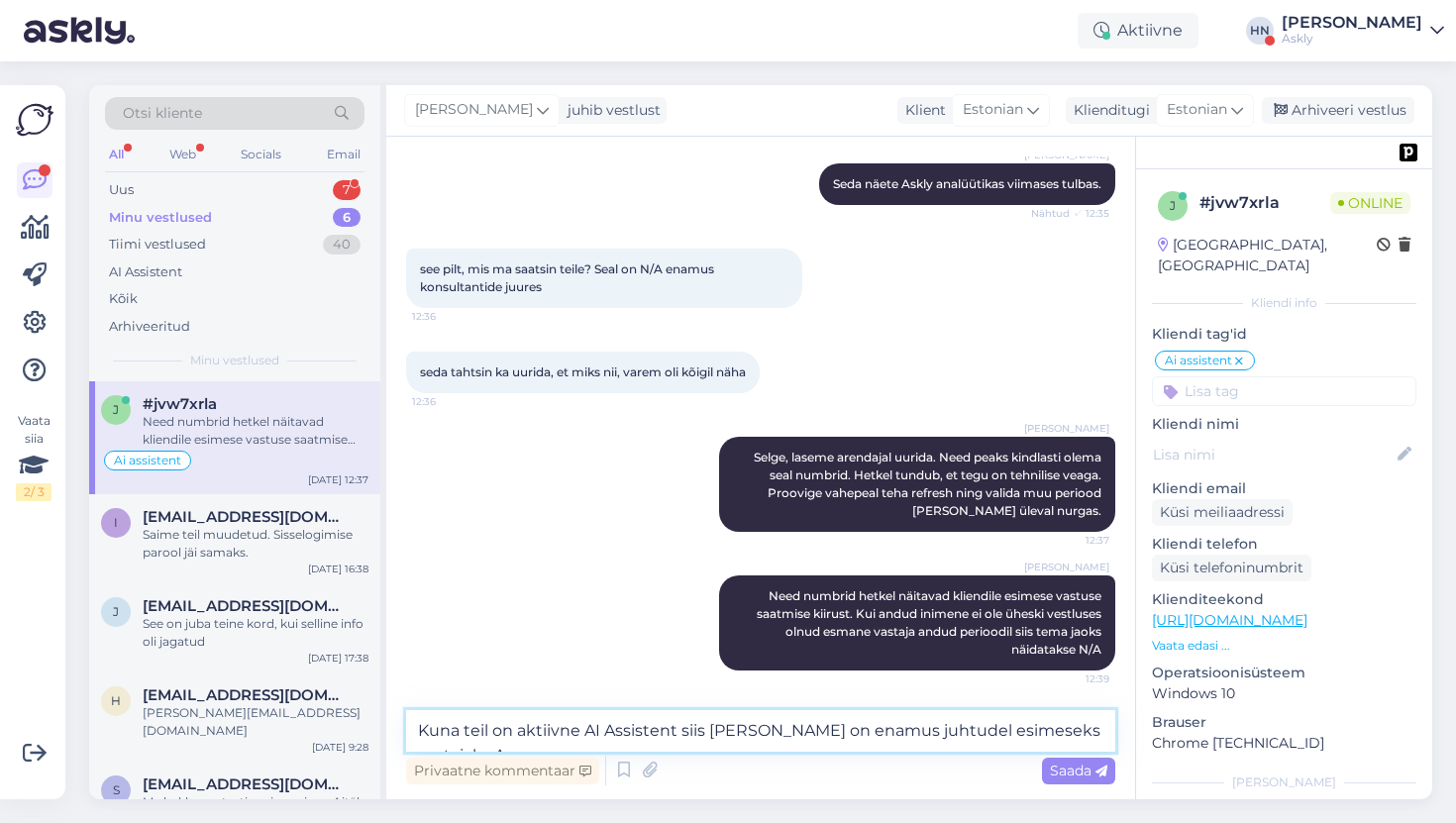type on "Kuna teil on aktiivne AI Assistent siis [PERSON_NAME] on enamus juhtudel esimeseks vastajaks AI" 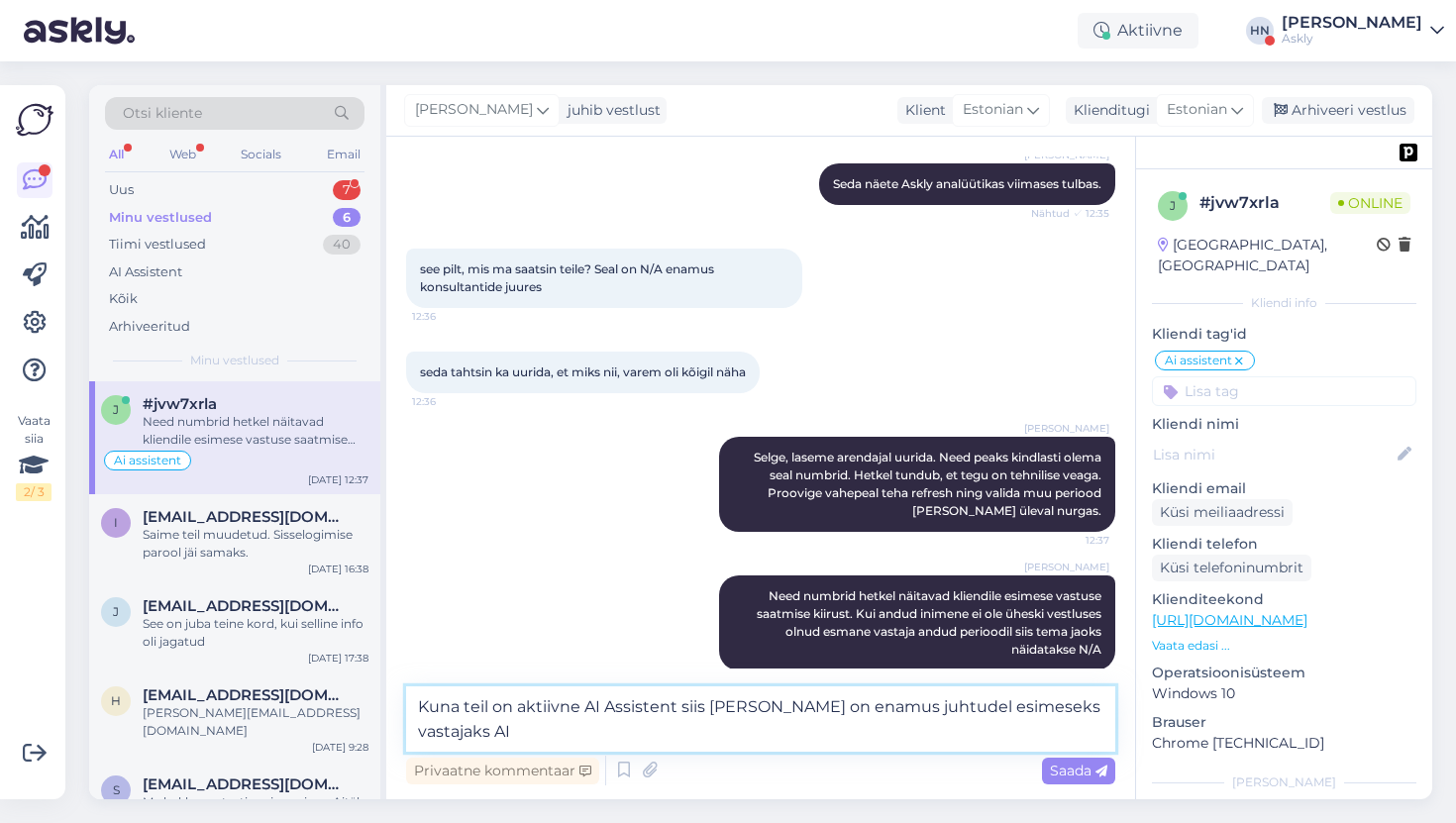 type 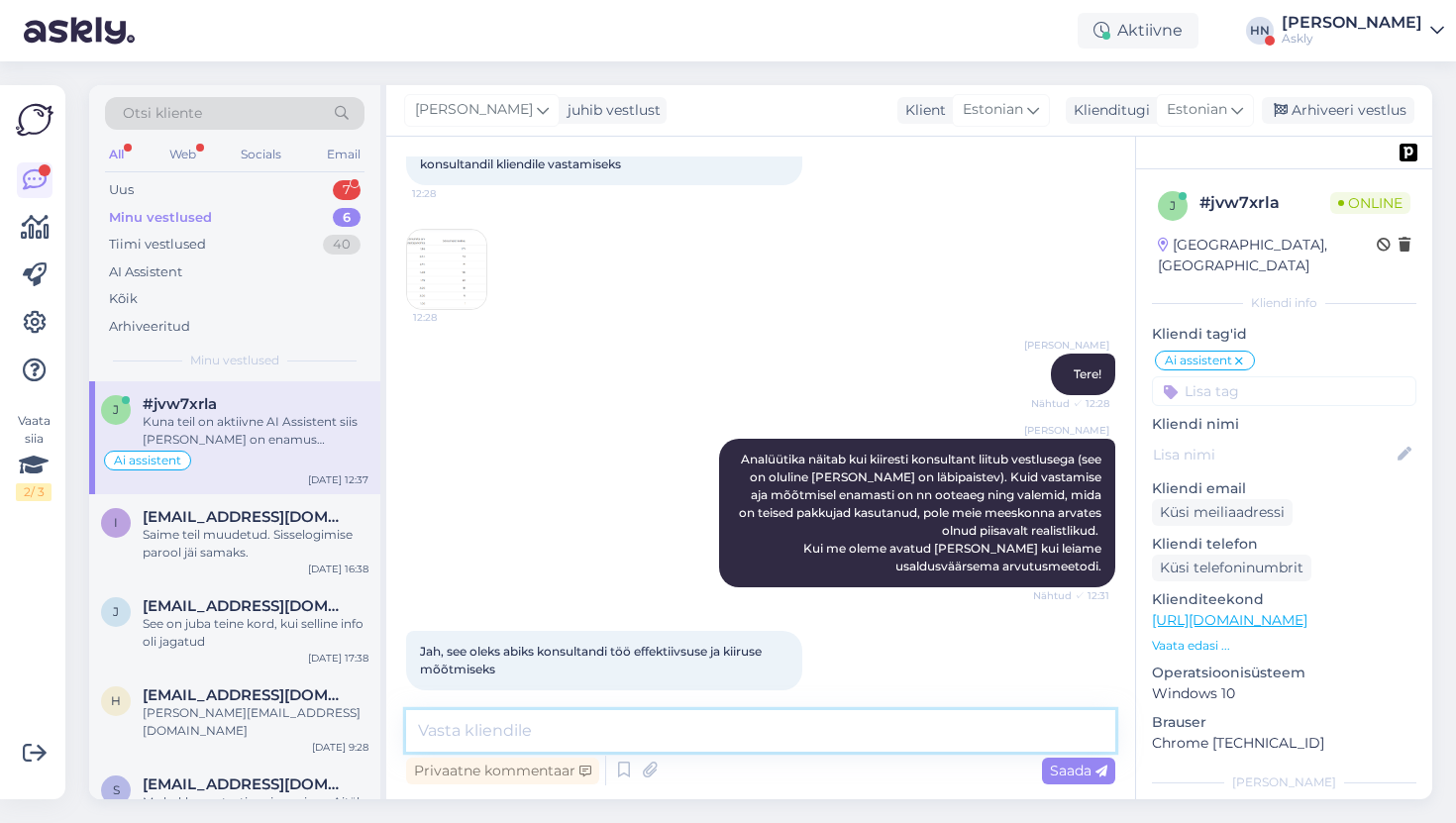 scroll, scrollTop: 10986, scrollLeft: 0, axis: vertical 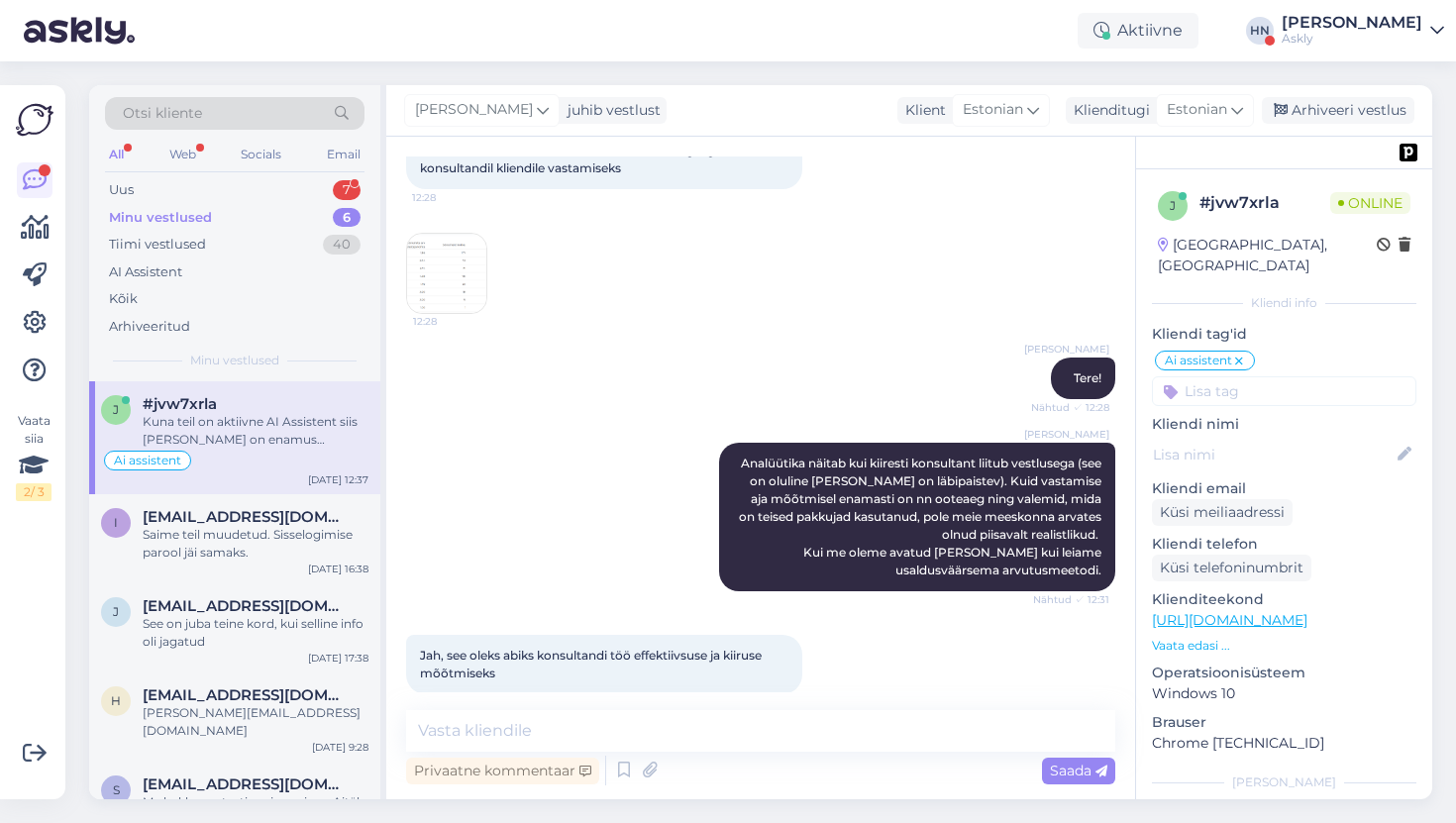 click at bounding box center (447, 273) 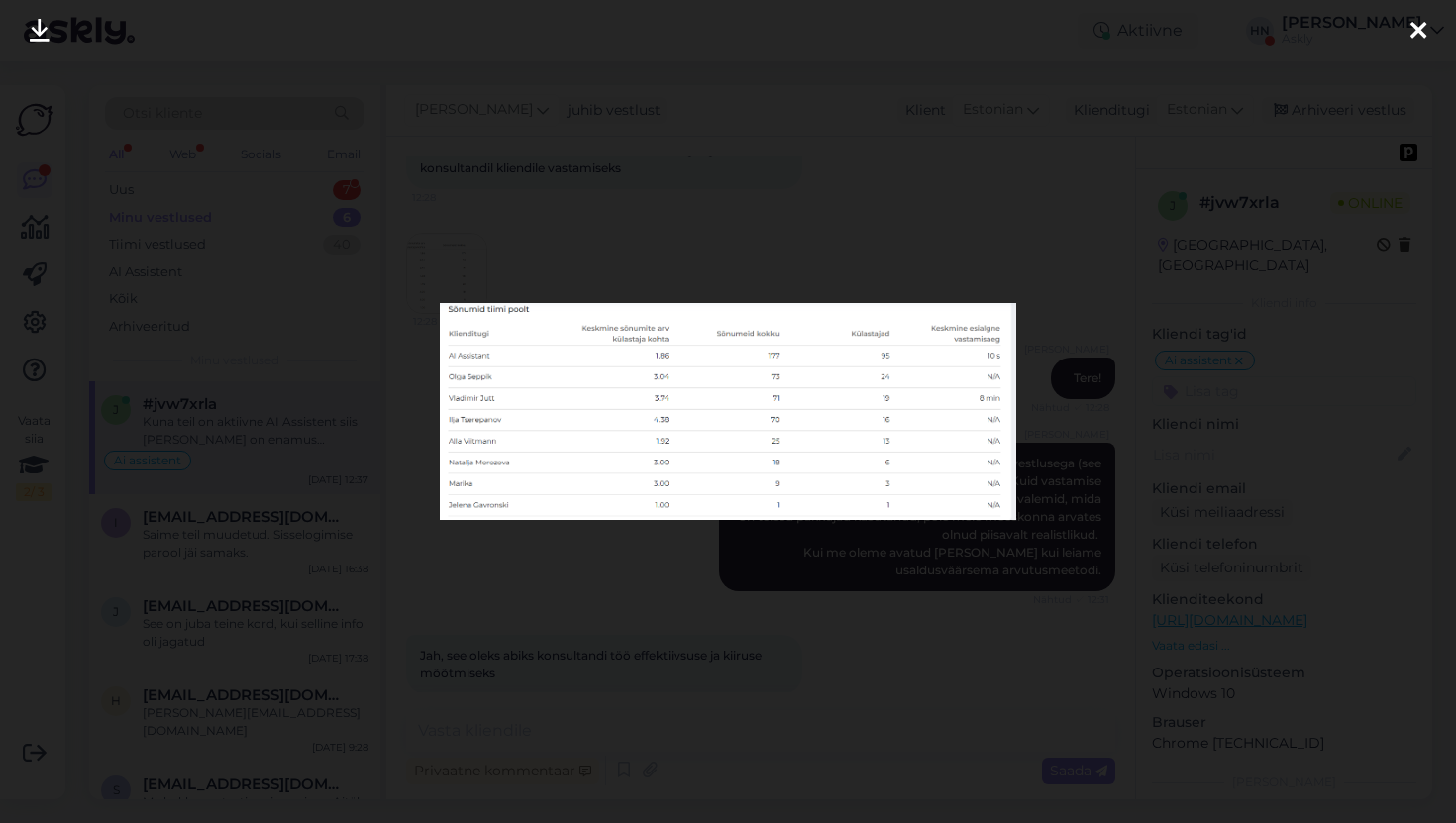 click at bounding box center [728, 411] 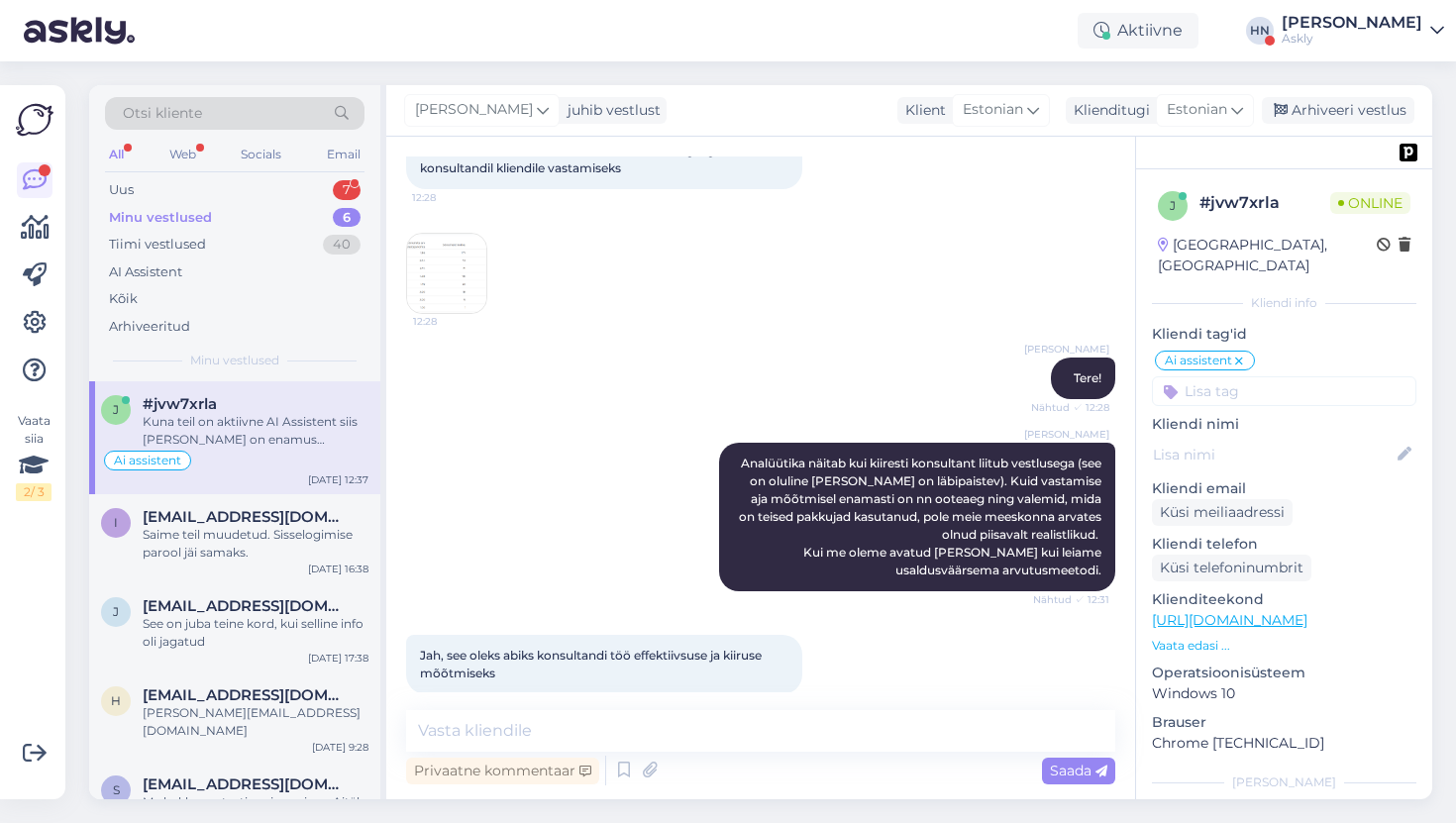 scroll, scrollTop: 11941, scrollLeft: 0, axis: vertical 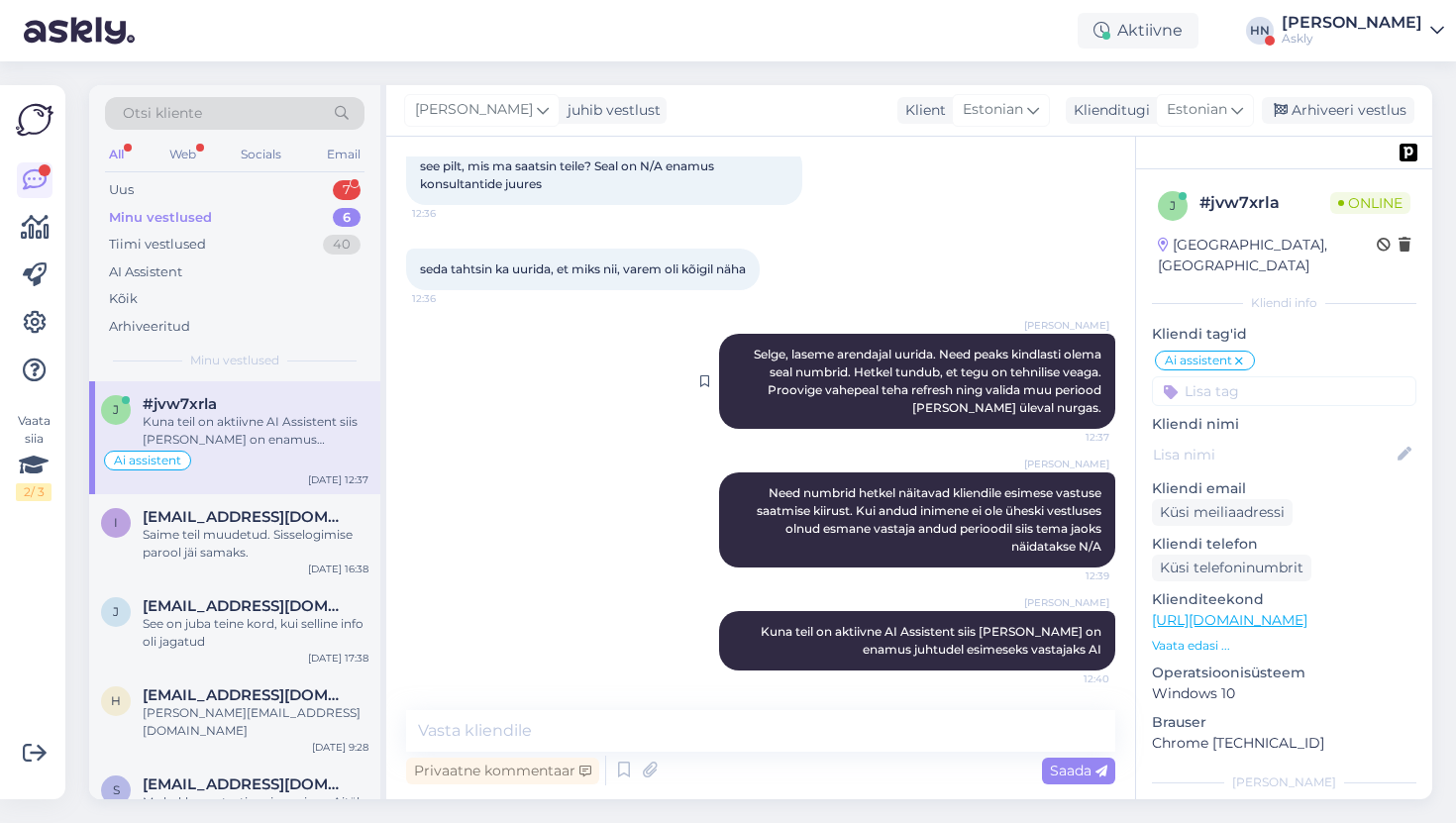 click on "Selge, laseme arendajal uurida. Need peaks kindlasti olema seal numbrid. Hetkel tundub, et tegu on tehnilise veaga. Proovige vahepeal teha refresh ning valida muu periood [PERSON_NAME] üleval nurgas." at bounding box center (929, 380) 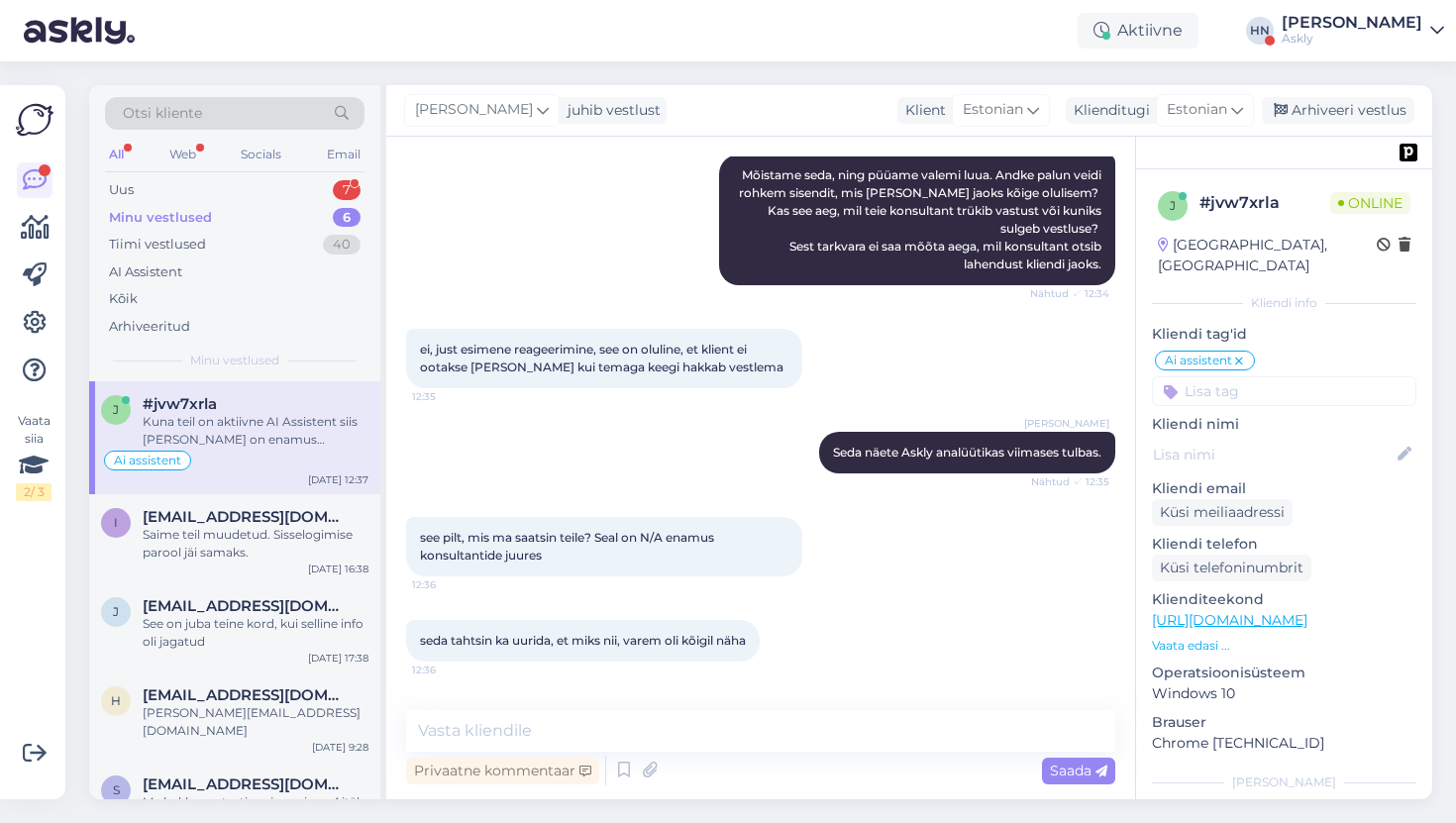 scroll, scrollTop: 11941, scrollLeft: 0, axis: vertical 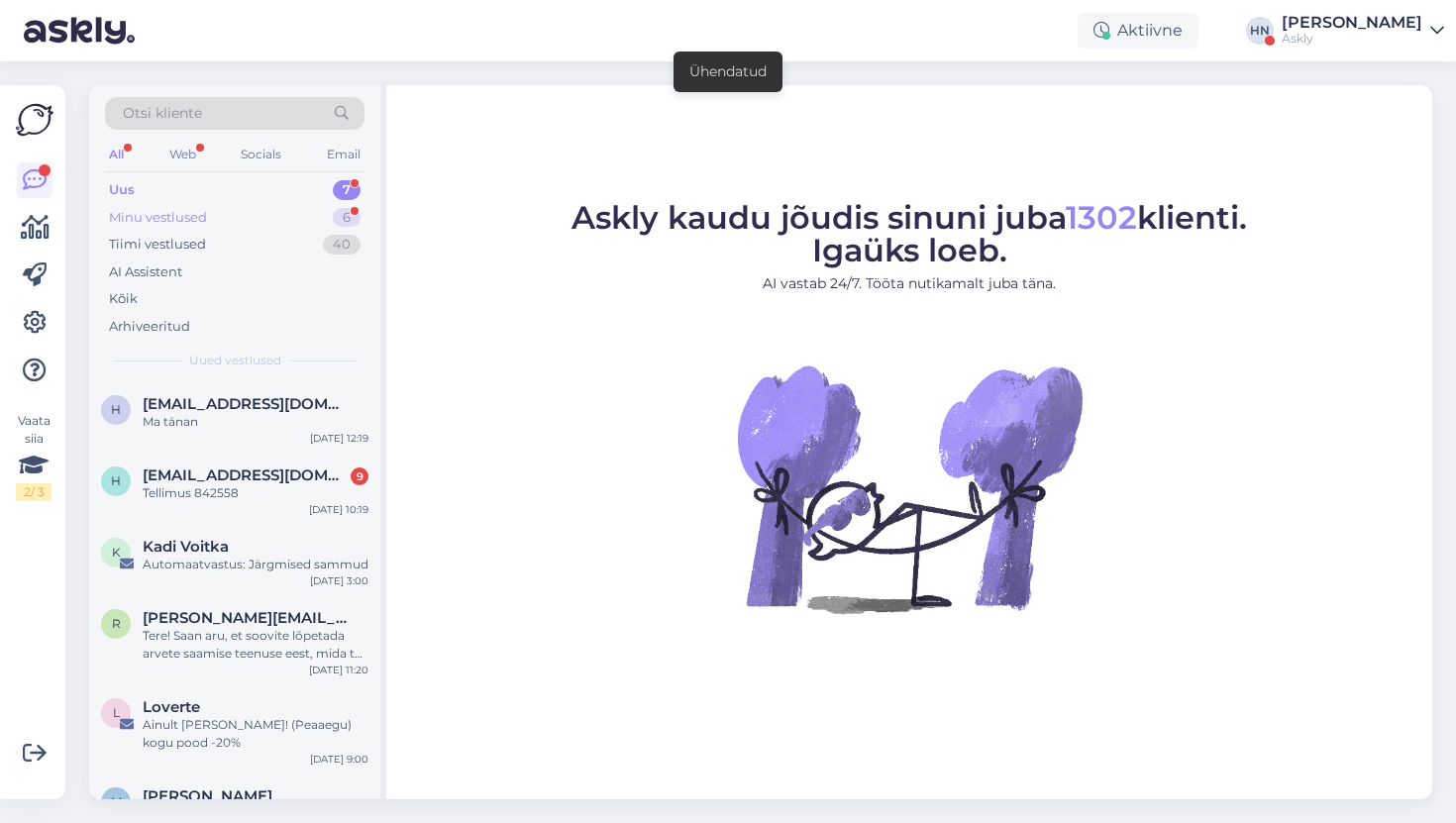click on "Minu vestlused 6" at bounding box center [235, 218] 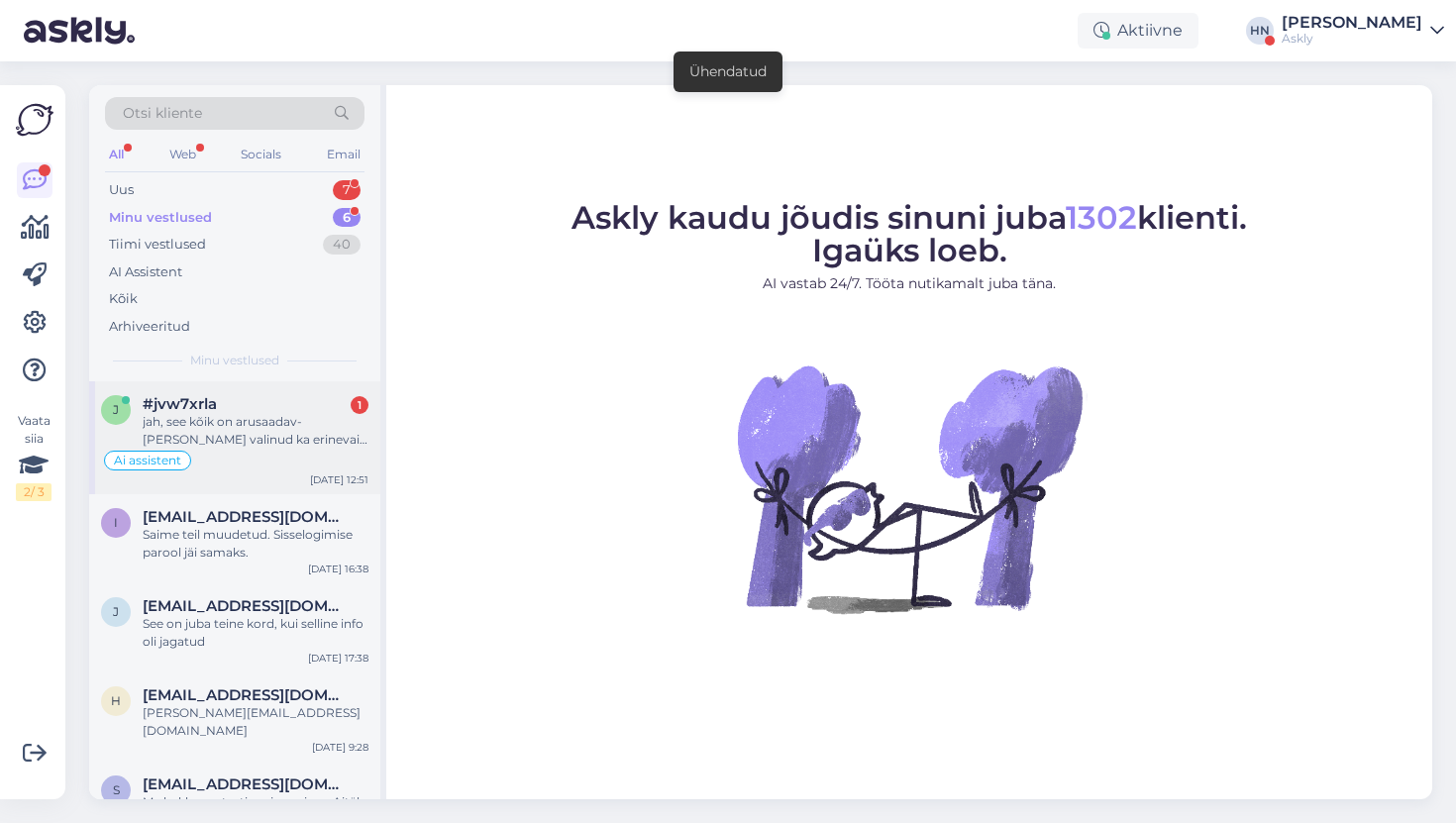 click on "j #jvw7xrla 1 jah, see kõik on arusaadav- [PERSON_NAME] valinud ka erinevaid perioode, ikka [PERSON_NAME] konsultante ei näita. Aga kuu jooskul meil kindlasti vastab rohkem inimesi kui kaks. Ai assistent [DATE] 12:51" at bounding box center [235, 438] 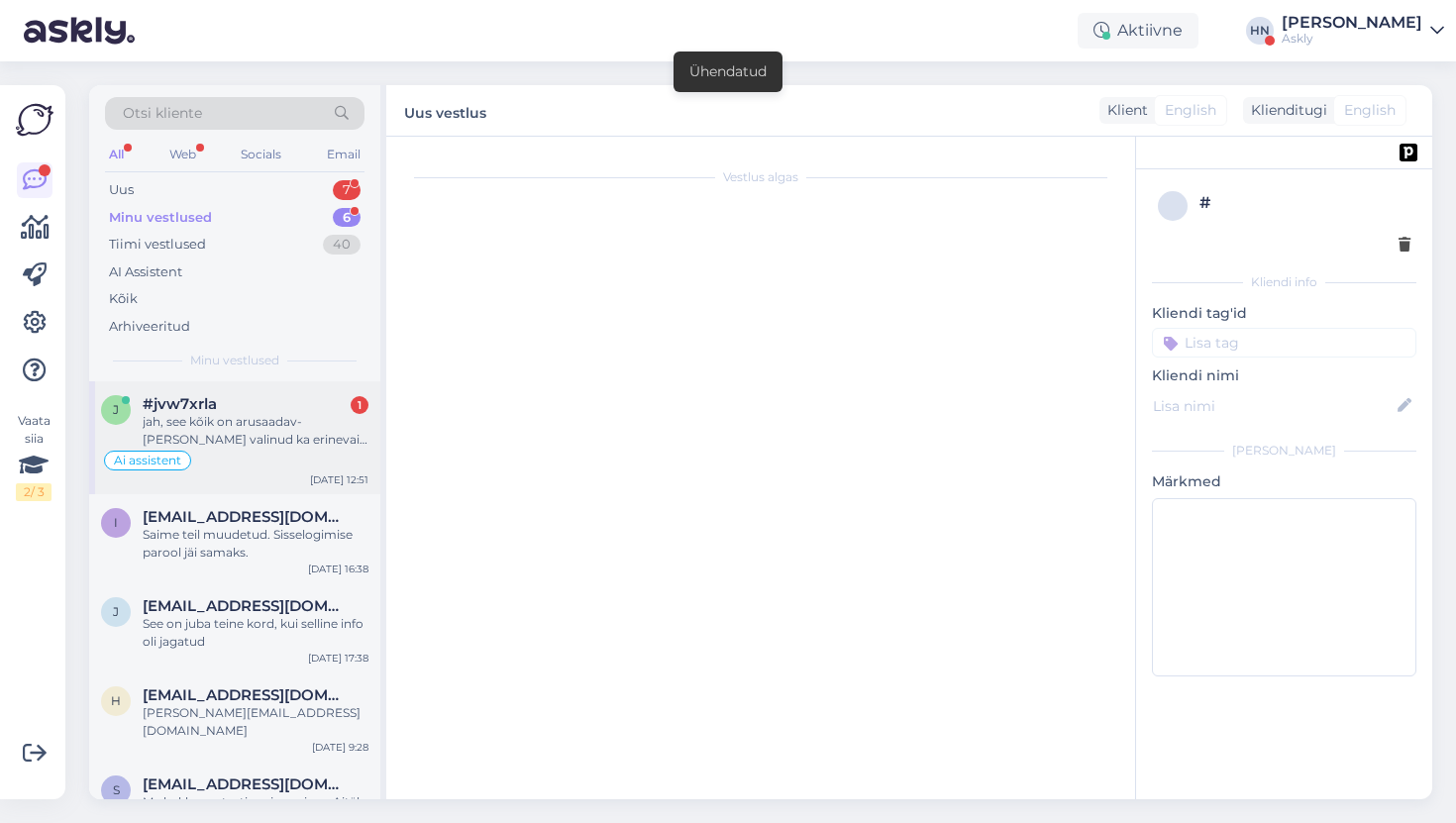 scroll, scrollTop: 11697, scrollLeft: 0, axis: vertical 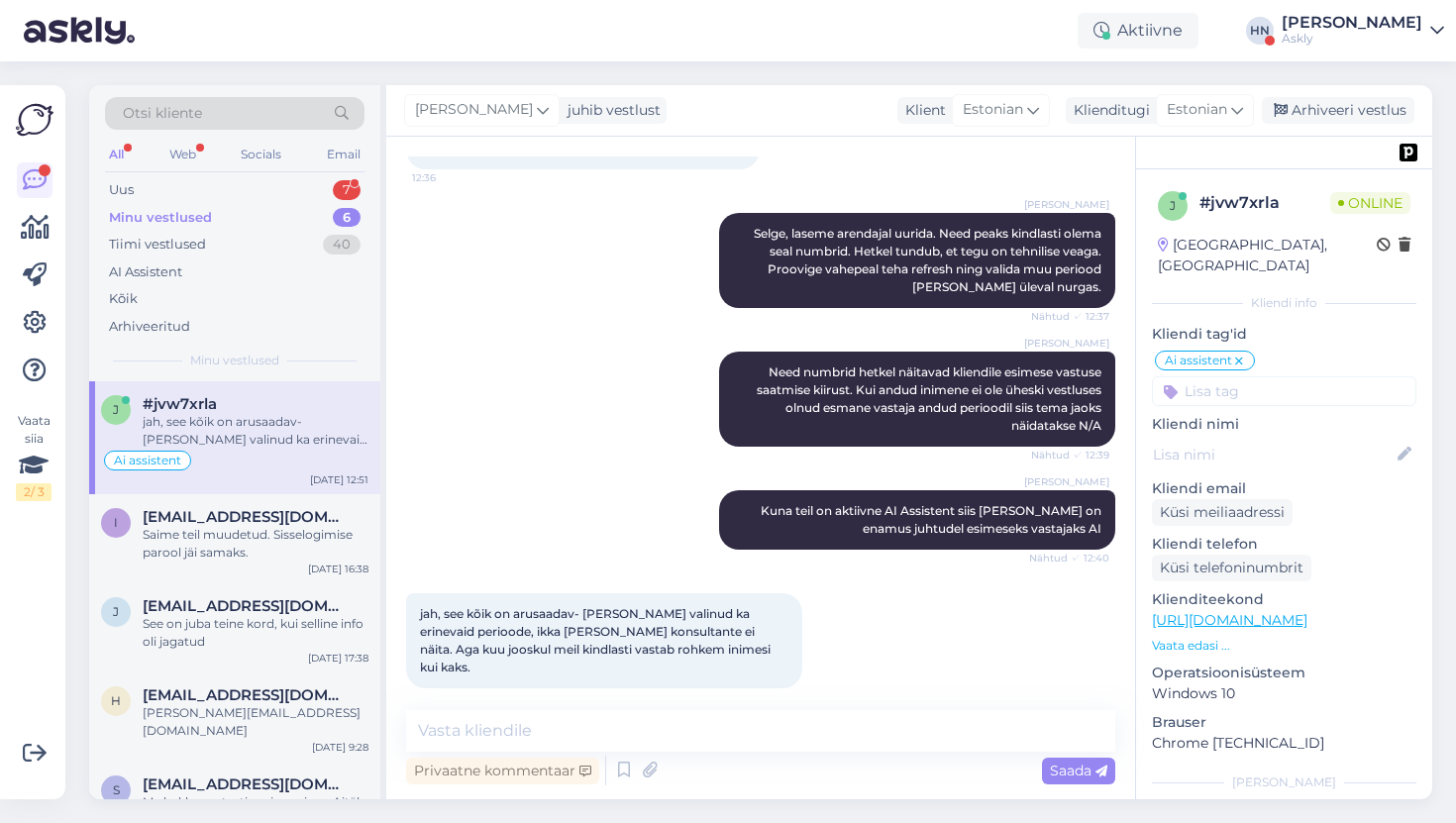 click on "jah, see kõik on arusaadav- [PERSON_NAME] valinud ka erinevaid perioode, ikka [PERSON_NAME] konsultante ei näita. Aga kuu jooskul meil kindlasti vastab rohkem inimesi kui kaks." at bounding box center [596, 640] 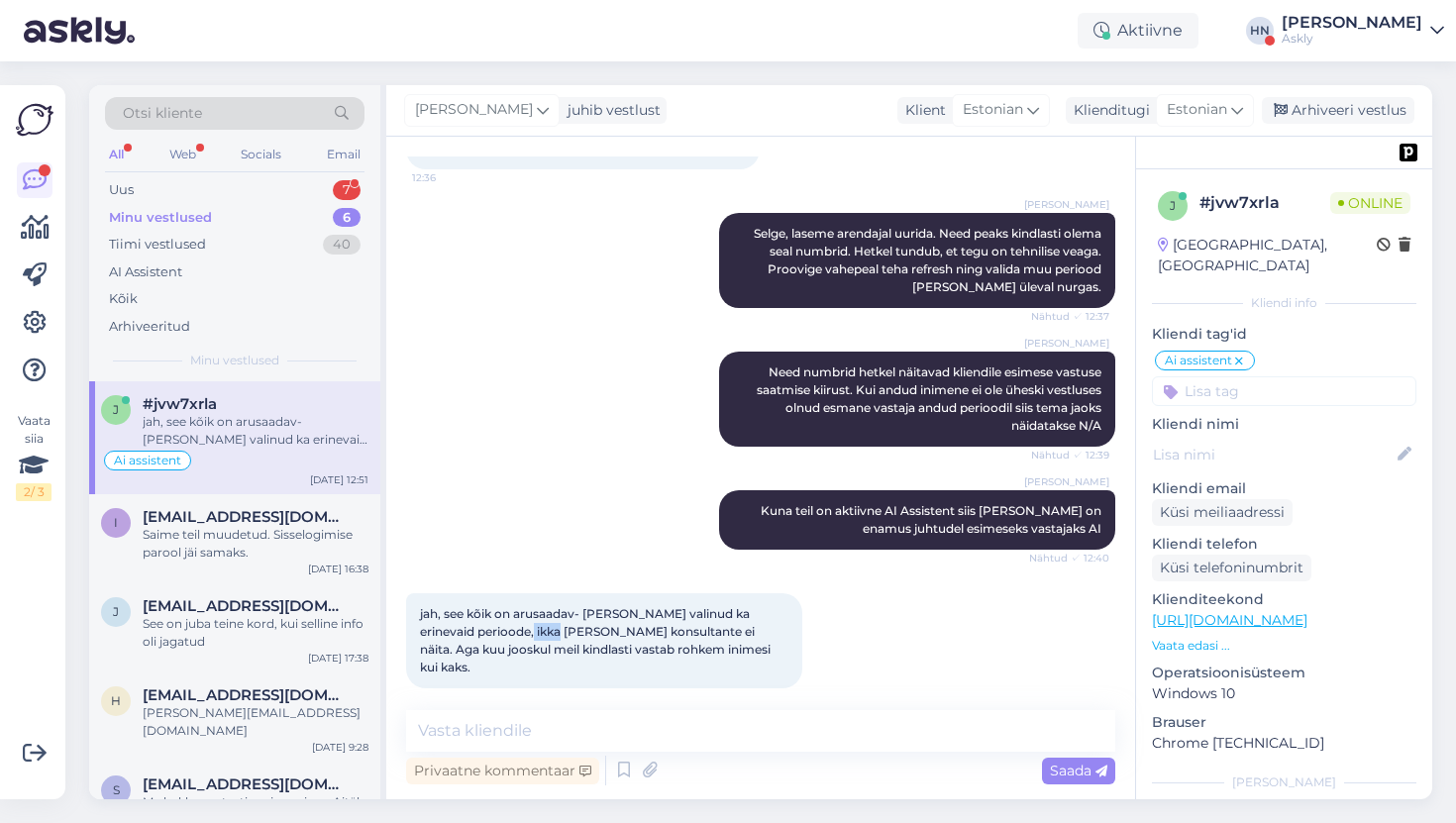 click on "jah, see kõik on arusaadav- [PERSON_NAME] valinud ka erinevaid perioode, ikka [PERSON_NAME] konsultante ei näita. Aga kuu jooskul meil kindlasti vastab rohkem inimesi kui kaks." at bounding box center [596, 640] 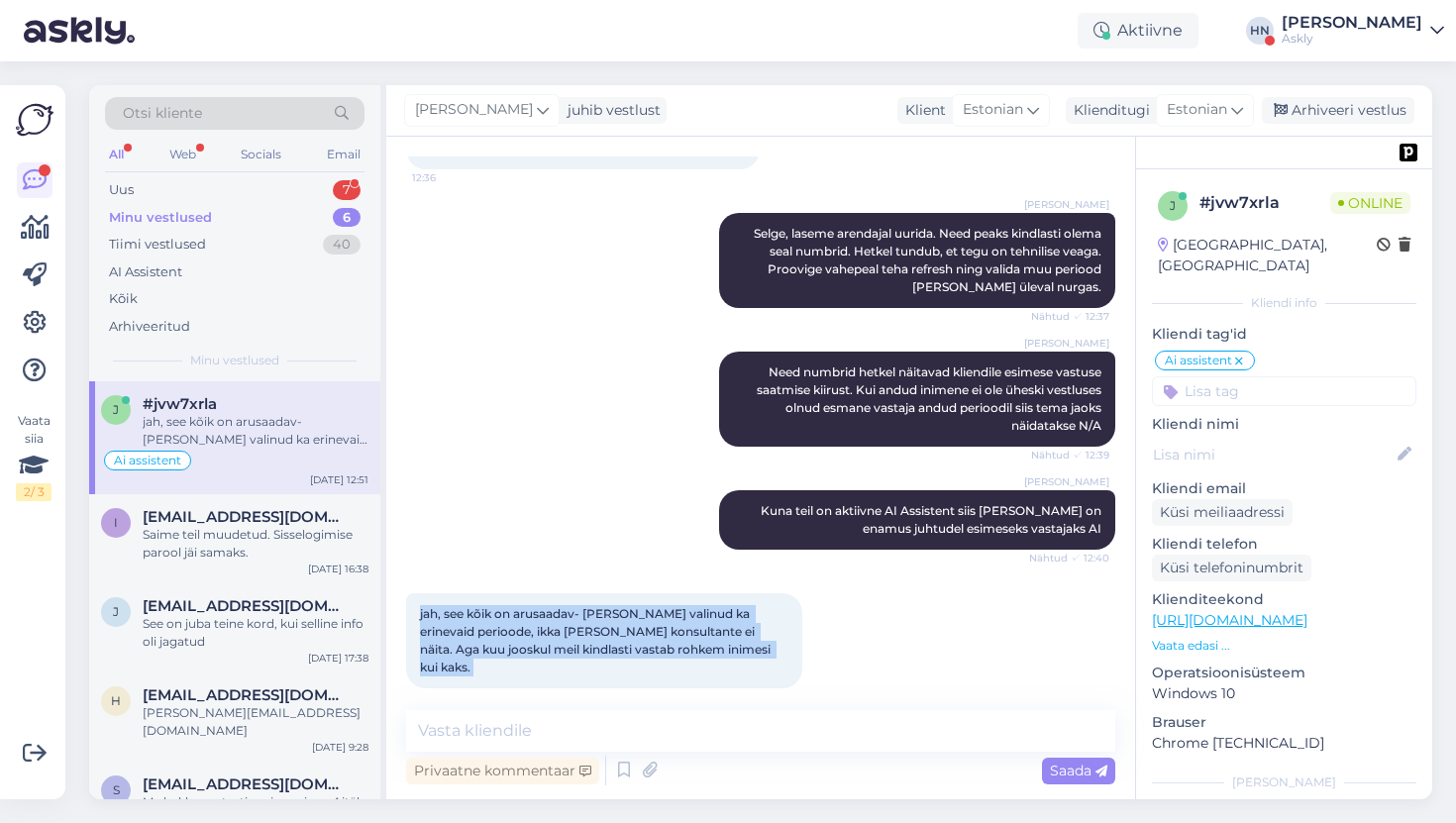 click on "jah, see kõik on arusaadav- [PERSON_NAME] valinud ka erinevaid perioode, ikka [PERSON_NAME] konsultante ei näita. Aga kuu jooskul meil kindlasti vastab rohkem inimesi kui kaks." at bounding box center [596, 640] 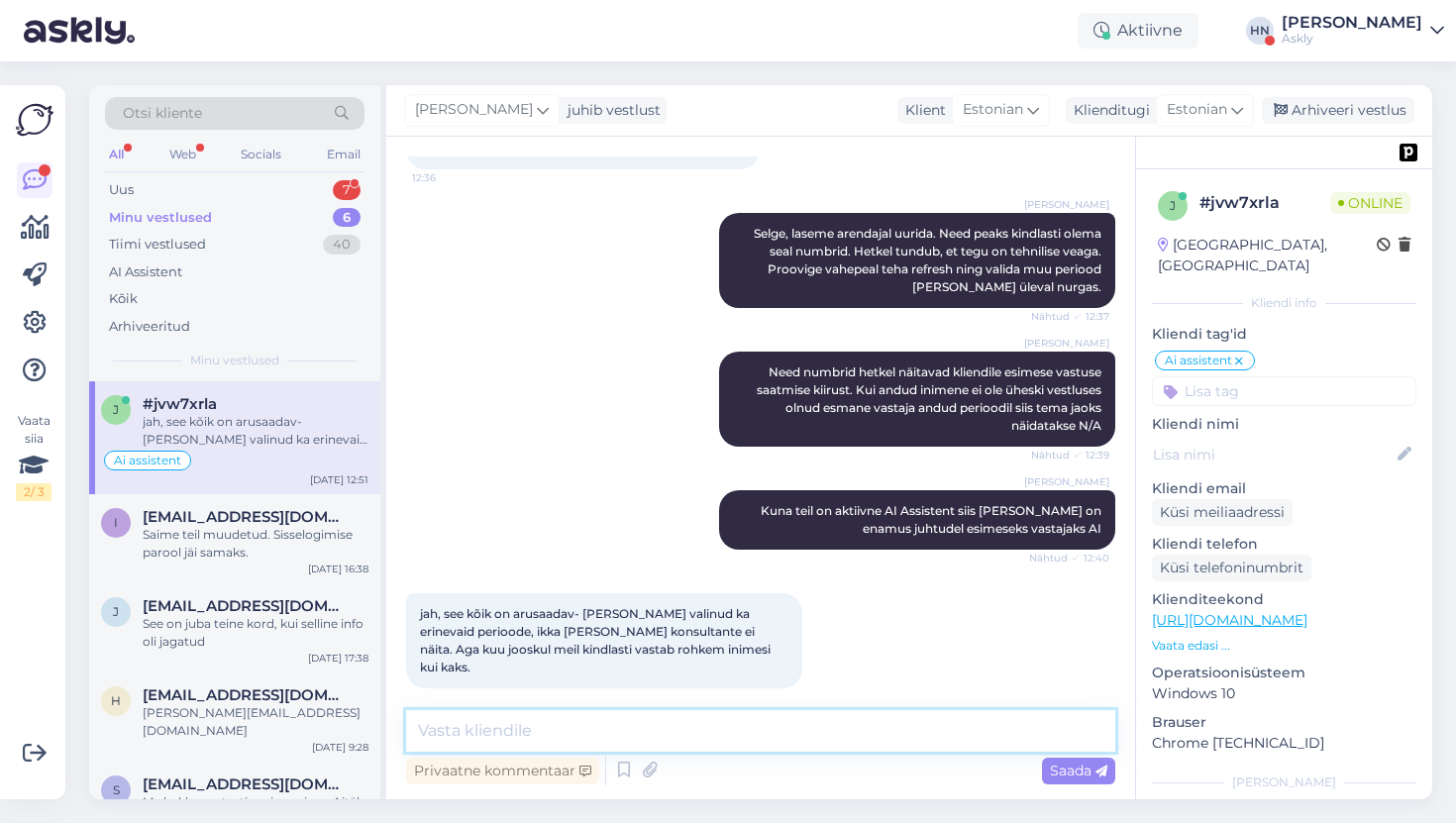 click at bounding box center [761, 731] 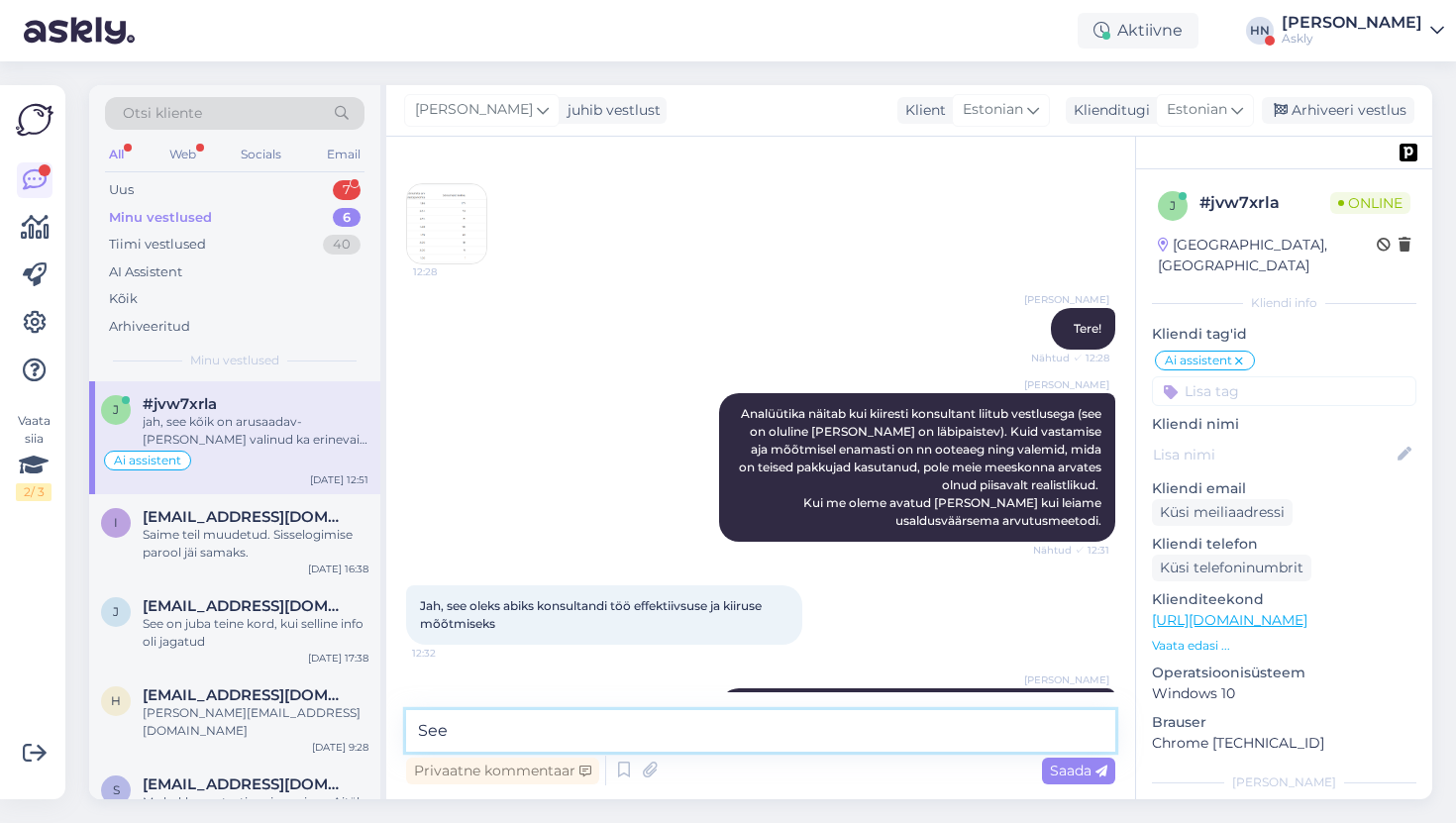 scroll, scrollTop: 10578, scrollLeft: 0, axis: vertical 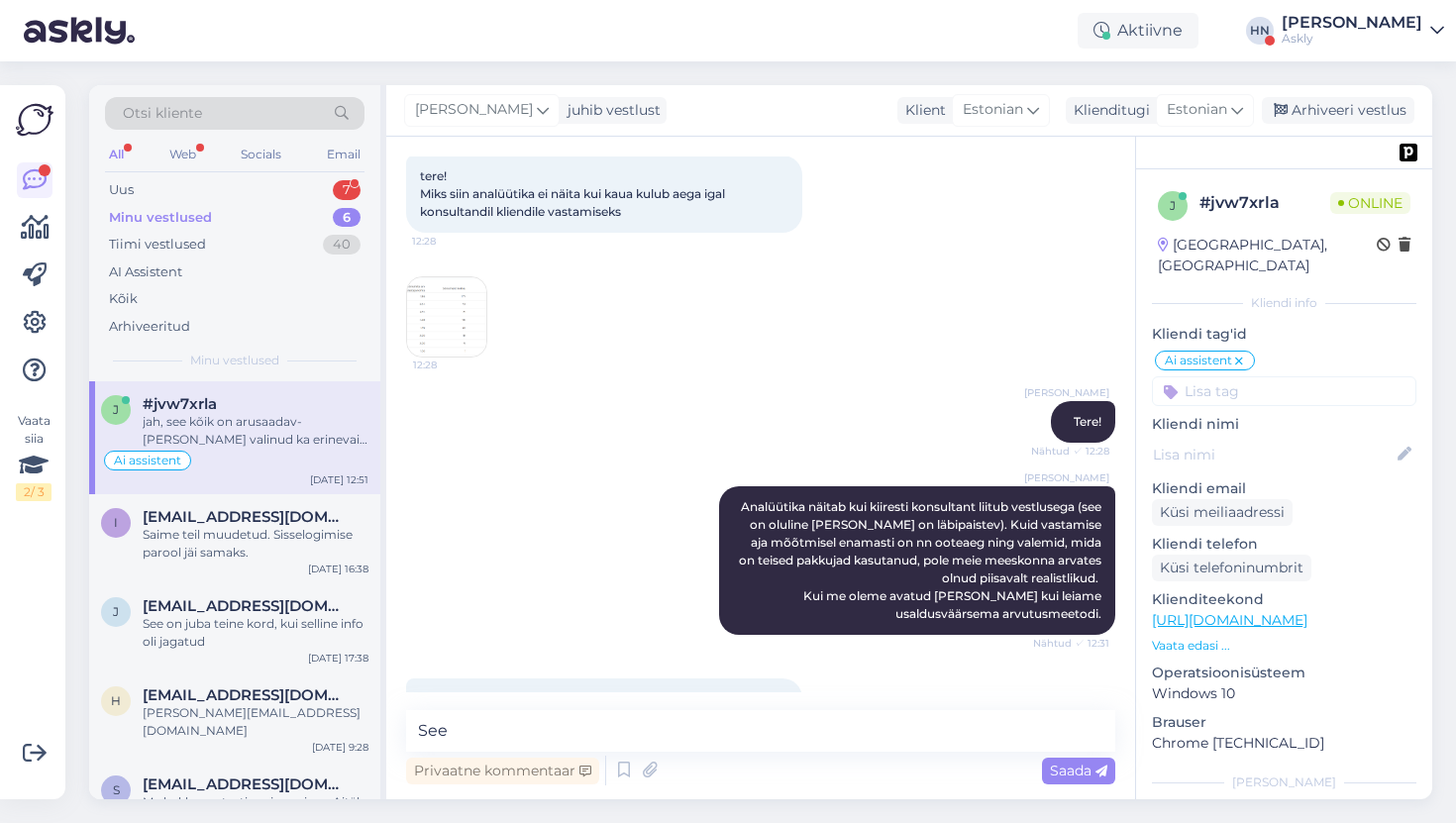 click at bounding box center [447, 317] 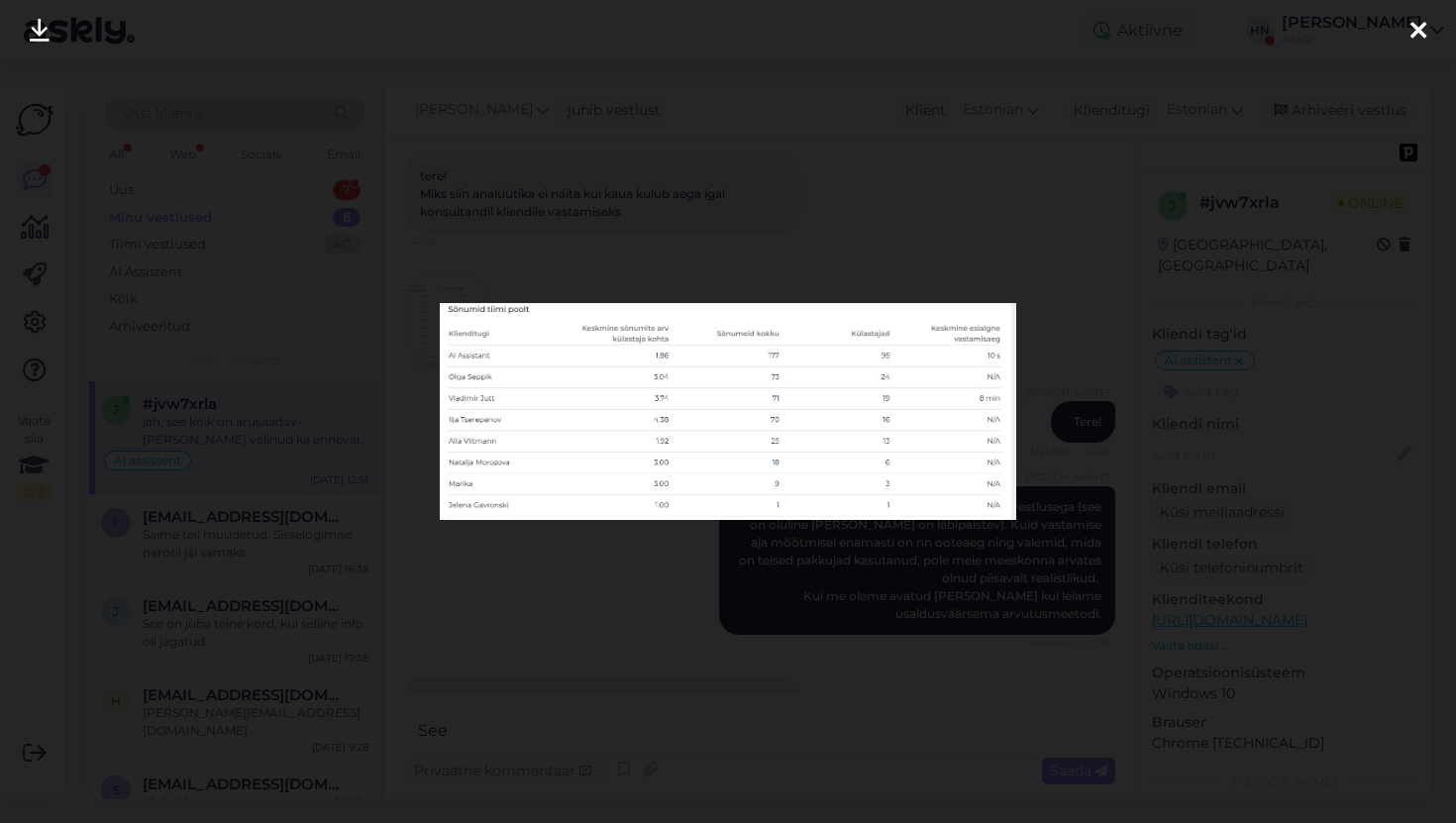 click at bounding box center (728, 411) 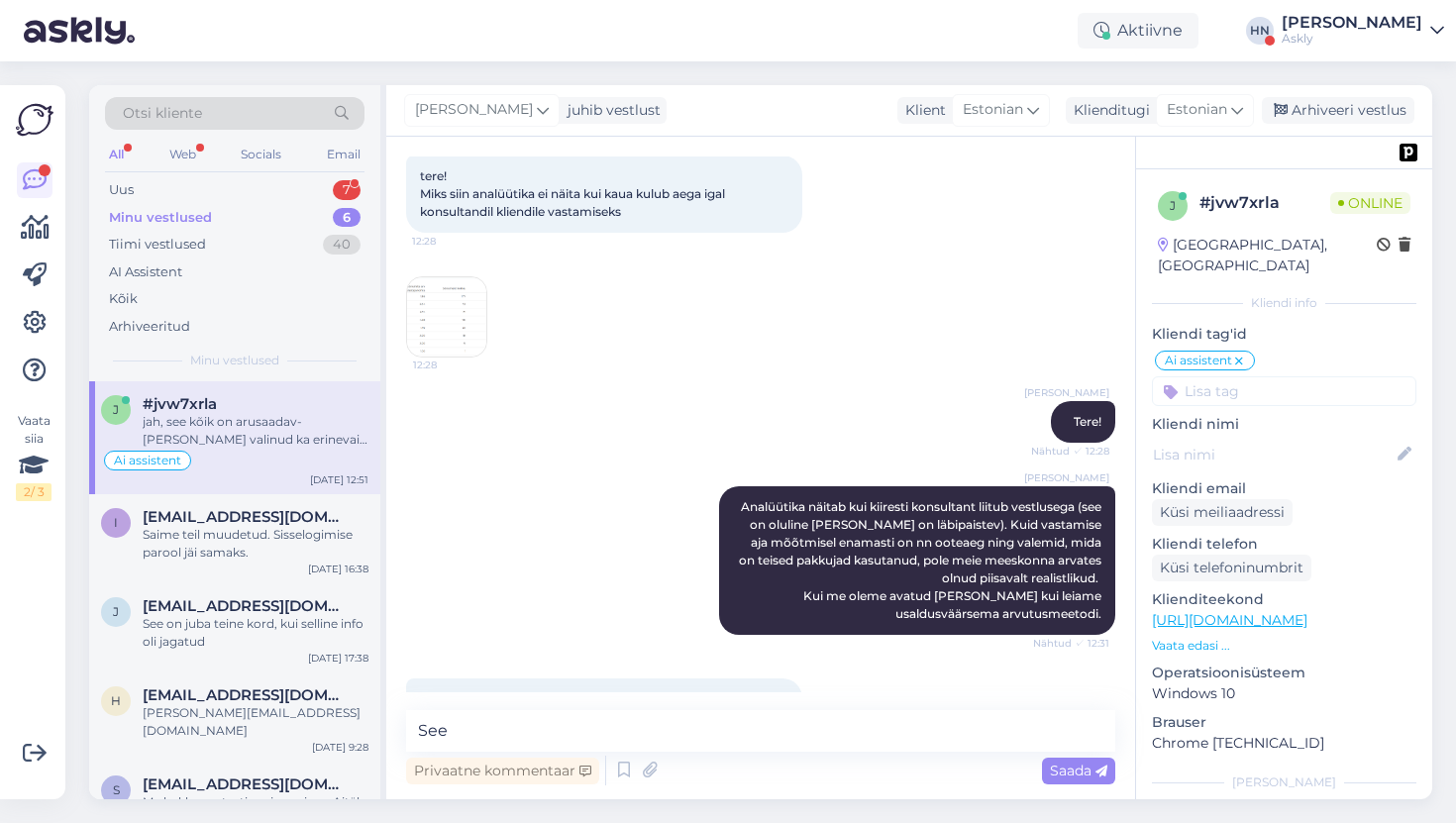 scroll, scrollTop: 11697, scrollLeft: 0, axis: vertical 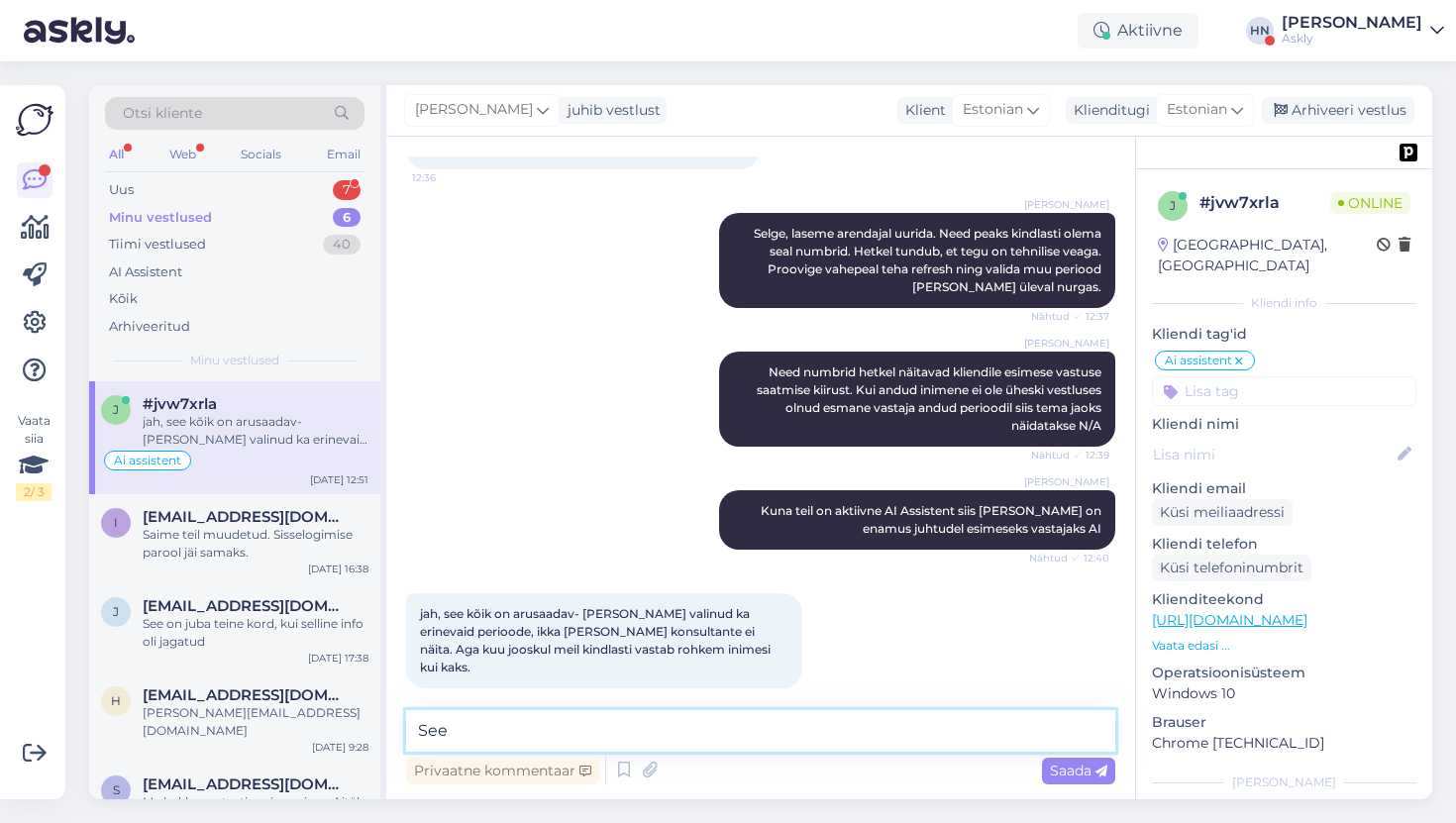 click on "See" at bounding box center [761, 731] 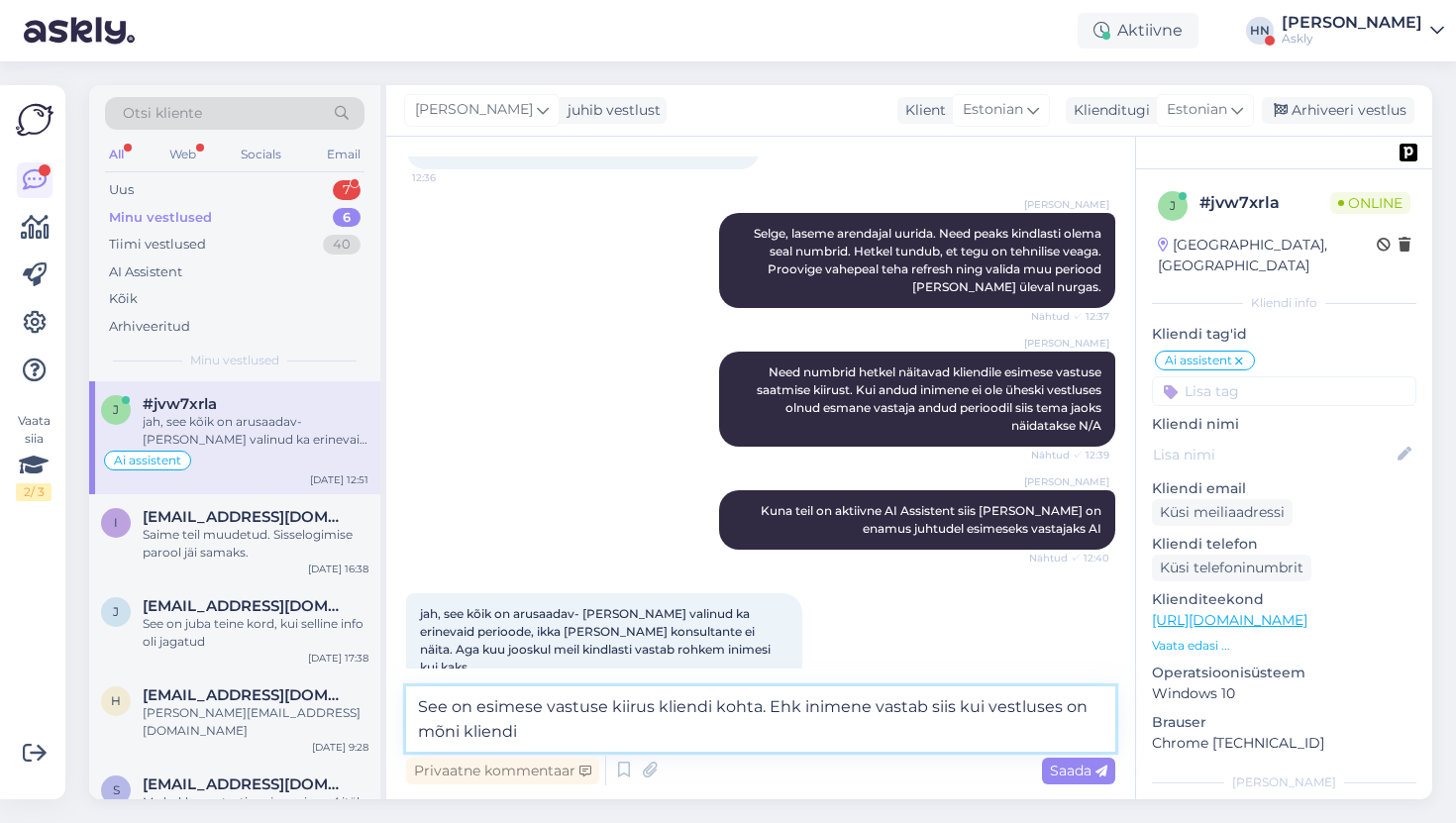 click on "See on esimese vastuse kiirus kliendi kohta. Ehk inimene vastab siis kui vestluses on mõni kliendi" at bounding box center (761, 719) 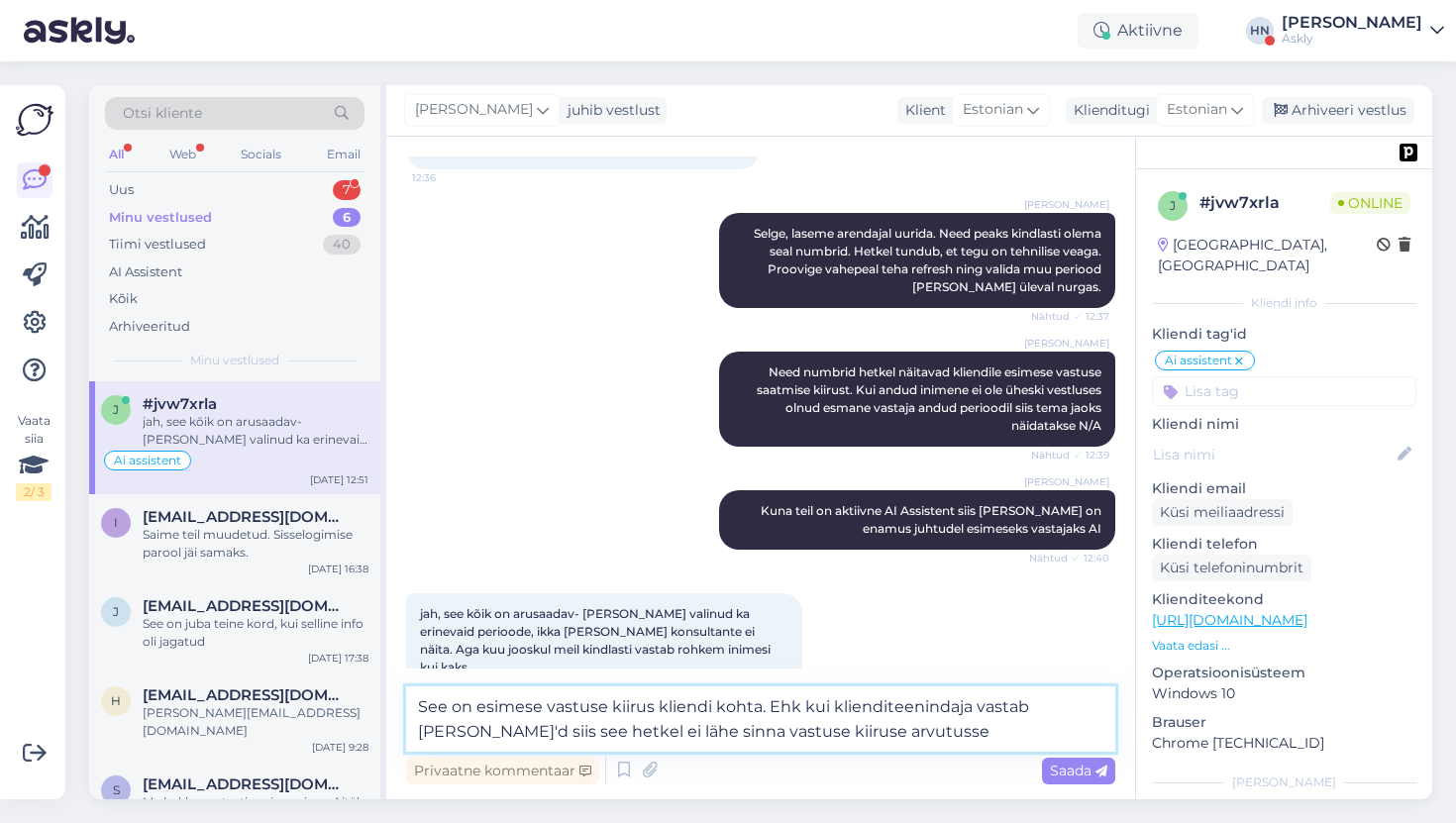 type on "See on esimese vastuse kiirus kliendi kohta. Ehk kui klienditeenindaja vastab [PERSON_NAME]'d siis see hetkel ei lähe sinna vastuse kiiruse arvutusse." 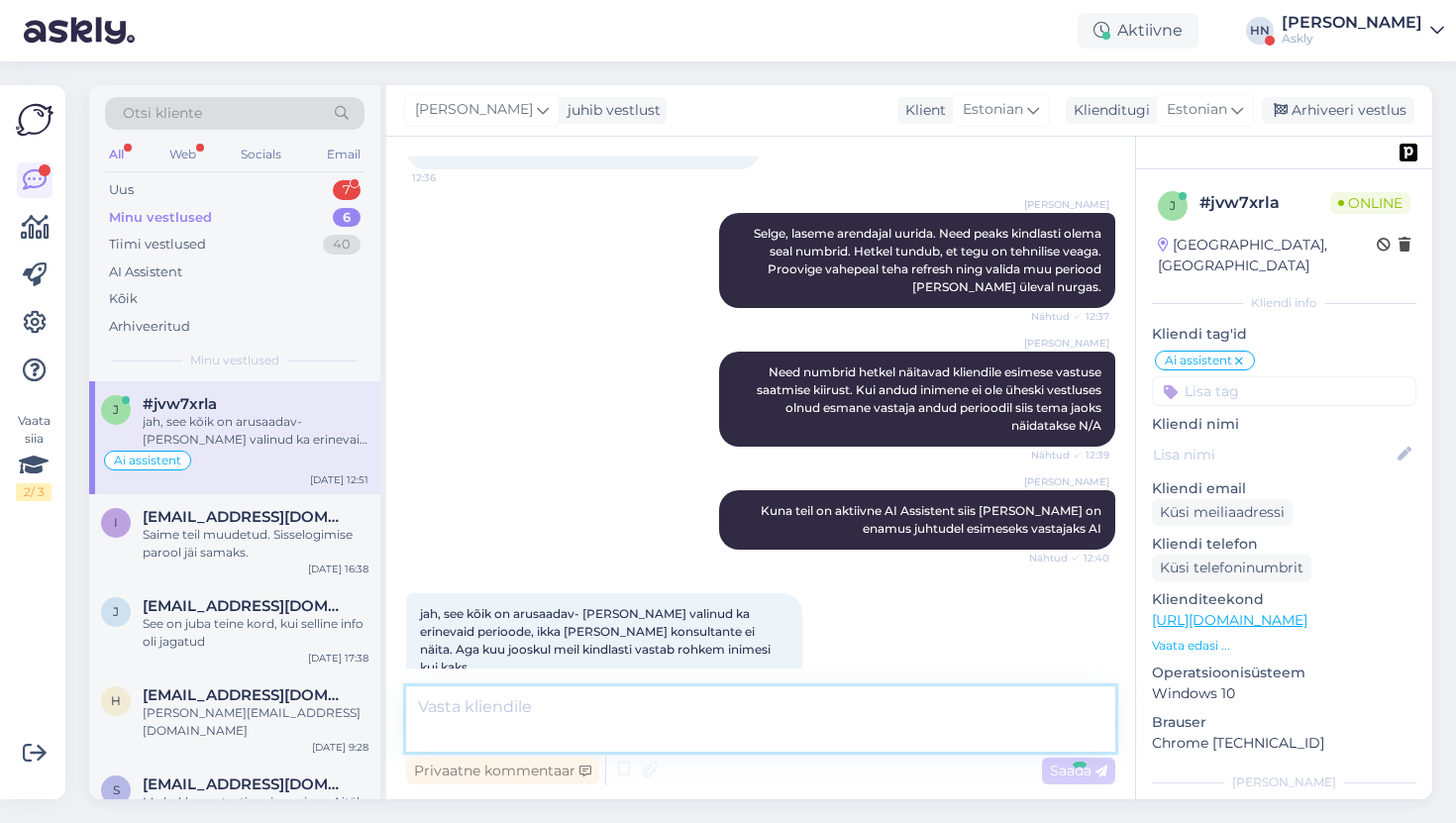 scroll, scrollTop: 11818, scrollLeft: 0, axis: vertical 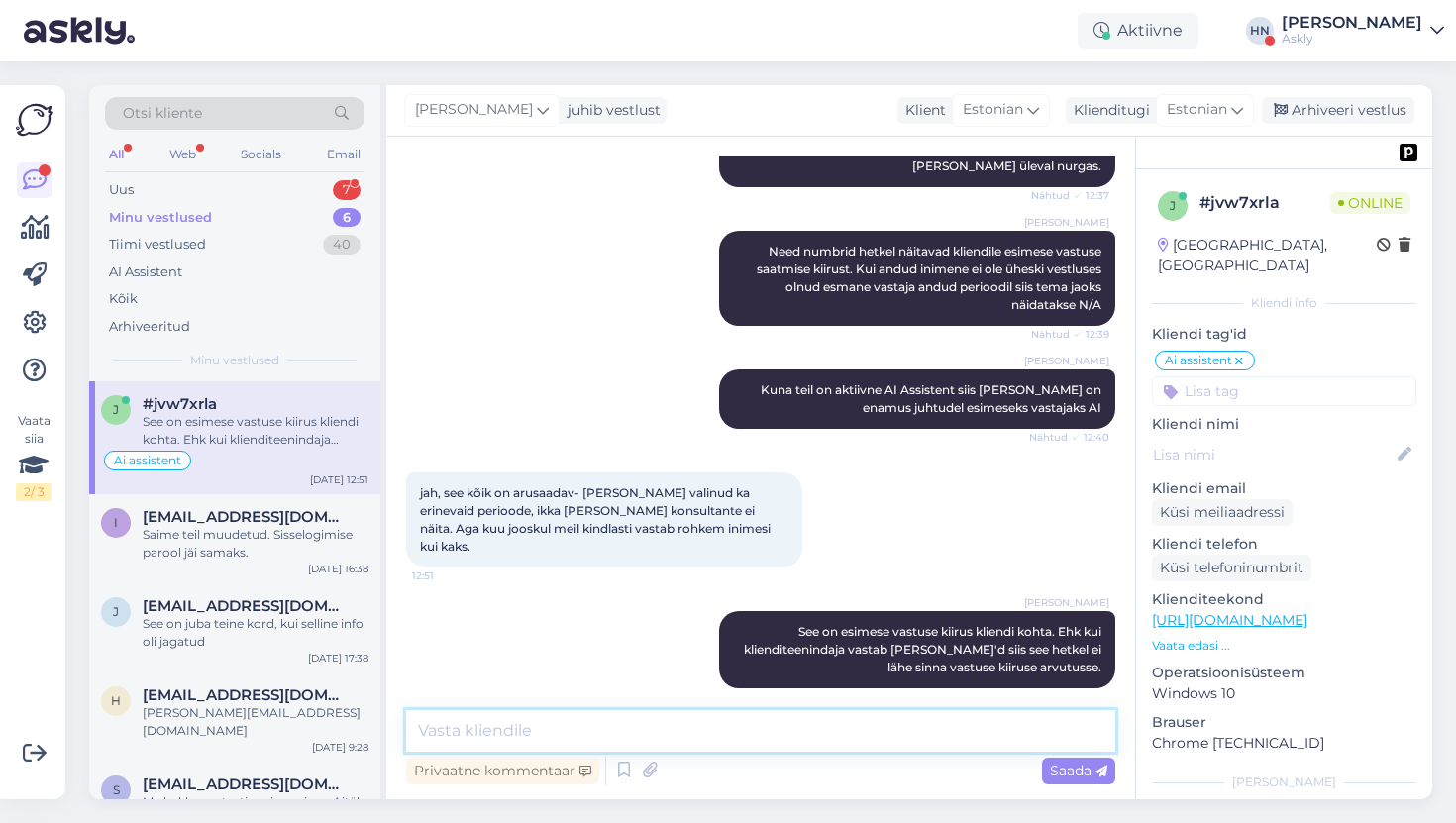 type 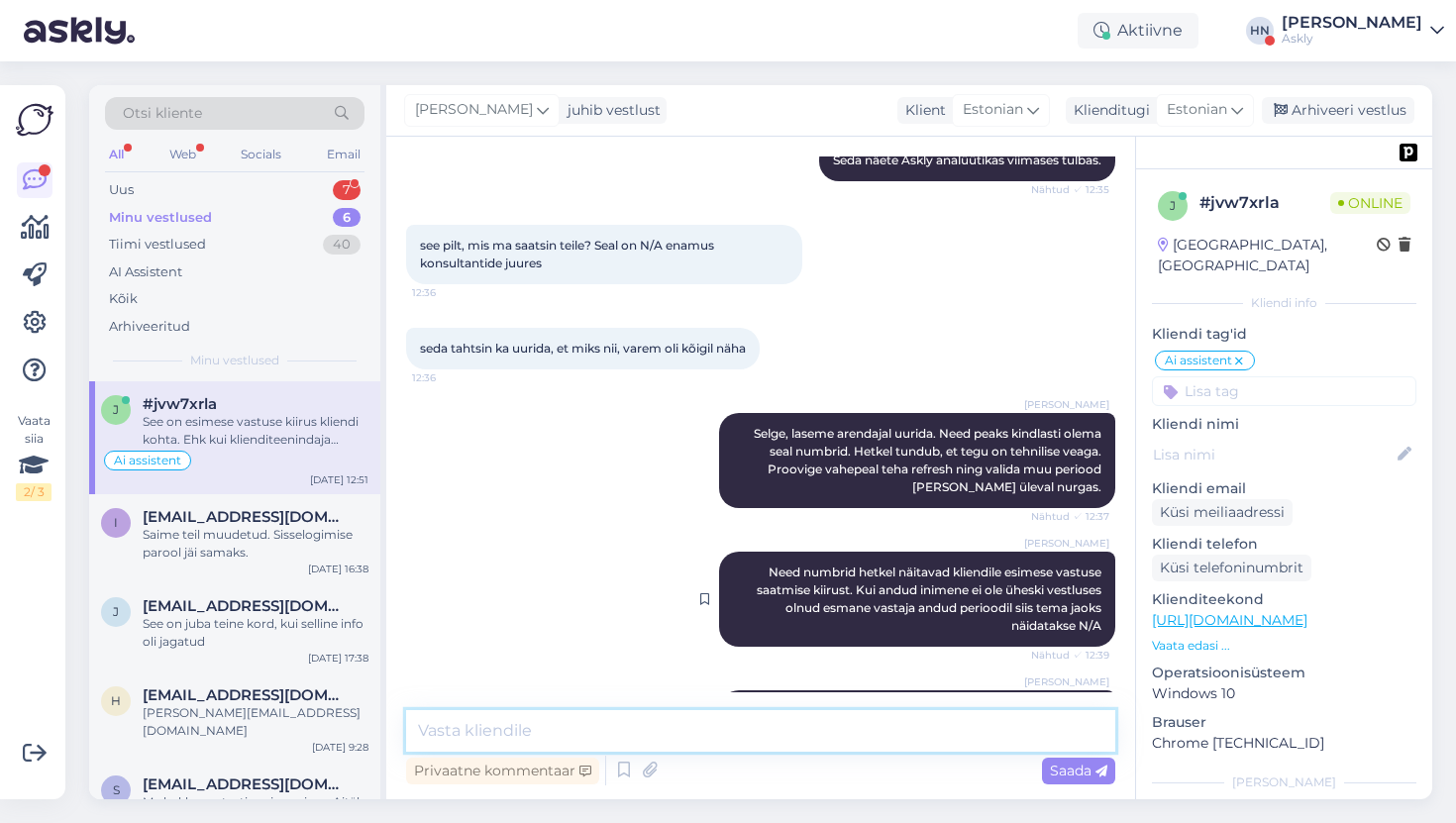 scroll, scrollTop: 11818, scrollLeft: 0, axis: vertical 